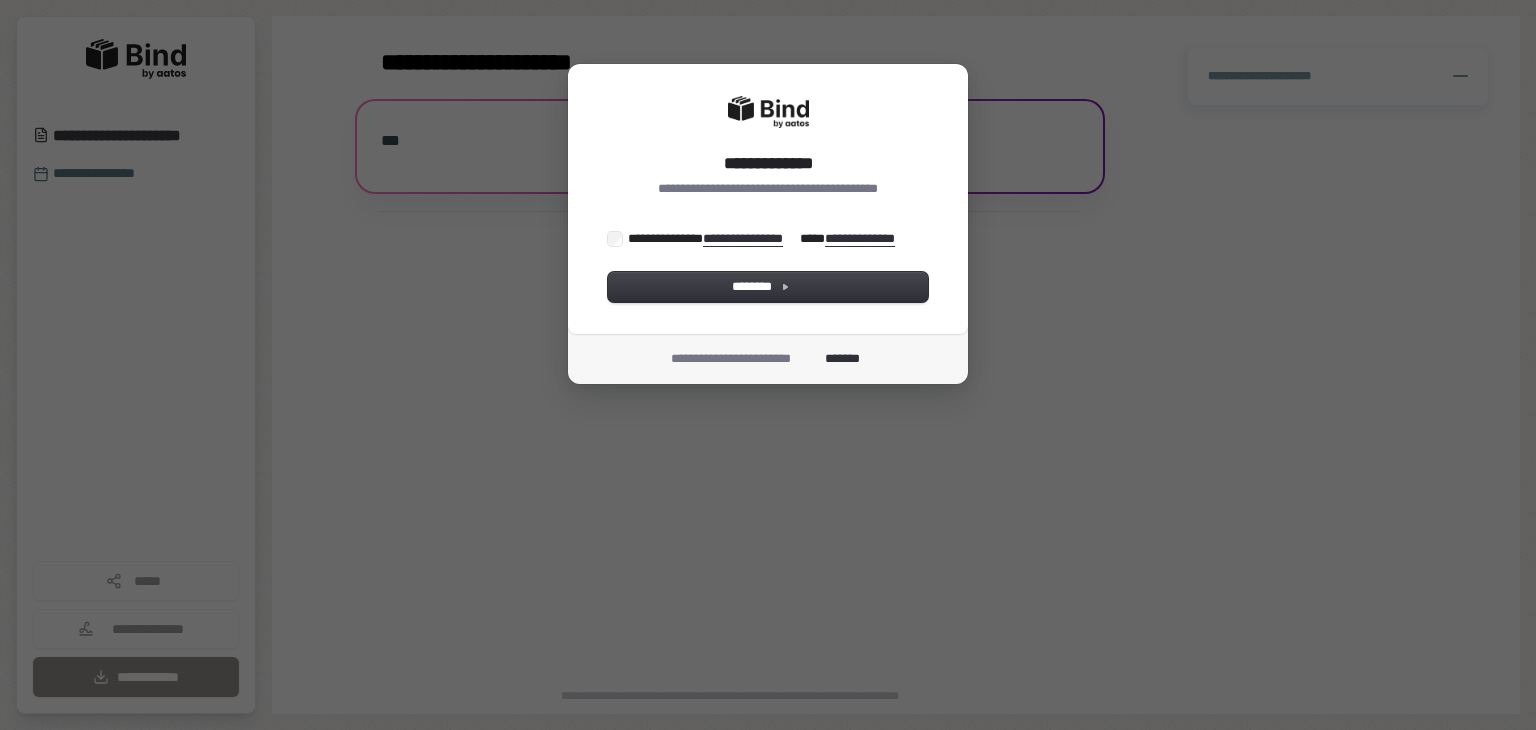 scroll, scrollTop: 0, scrollLeft: 0, axis: both 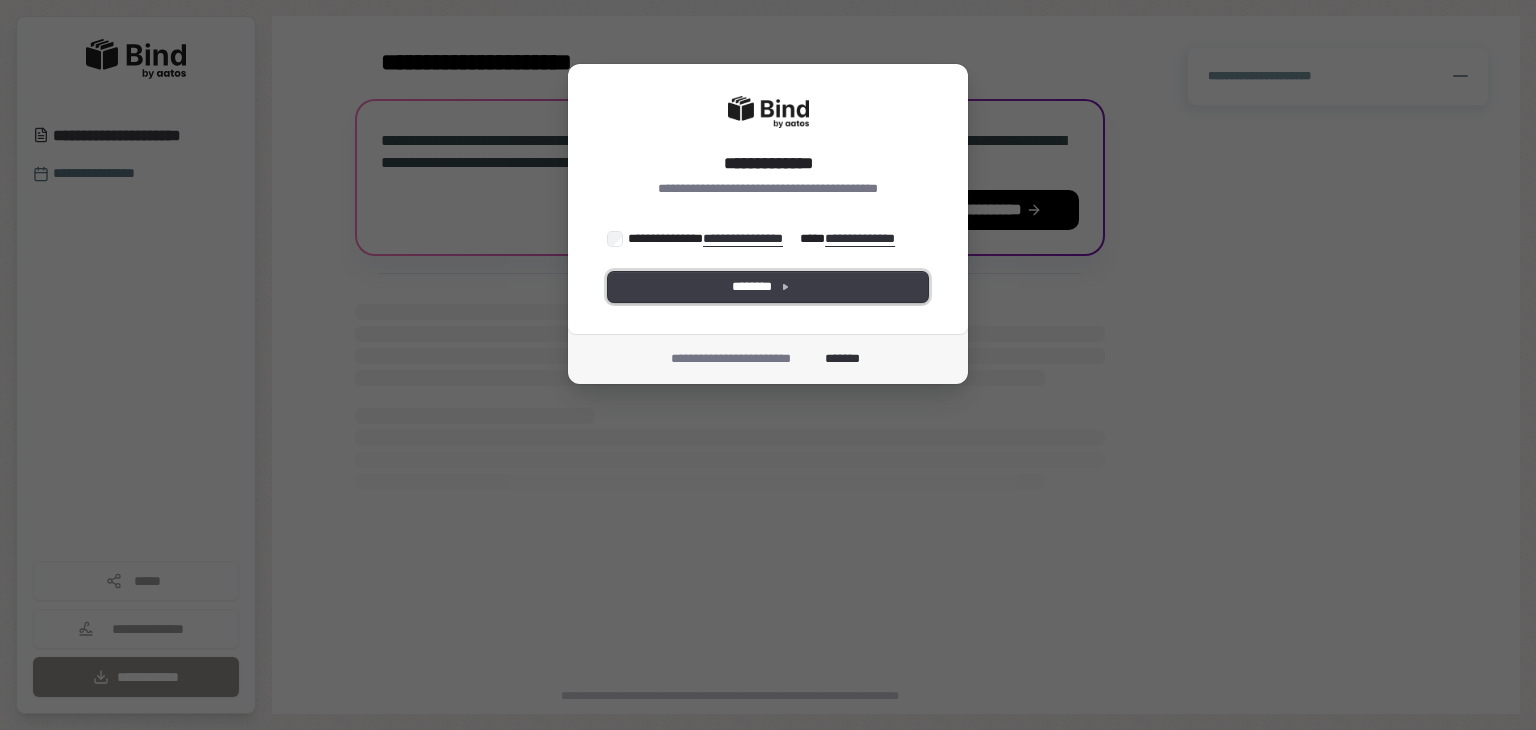 click on "********" at bounding box center (768, 287) 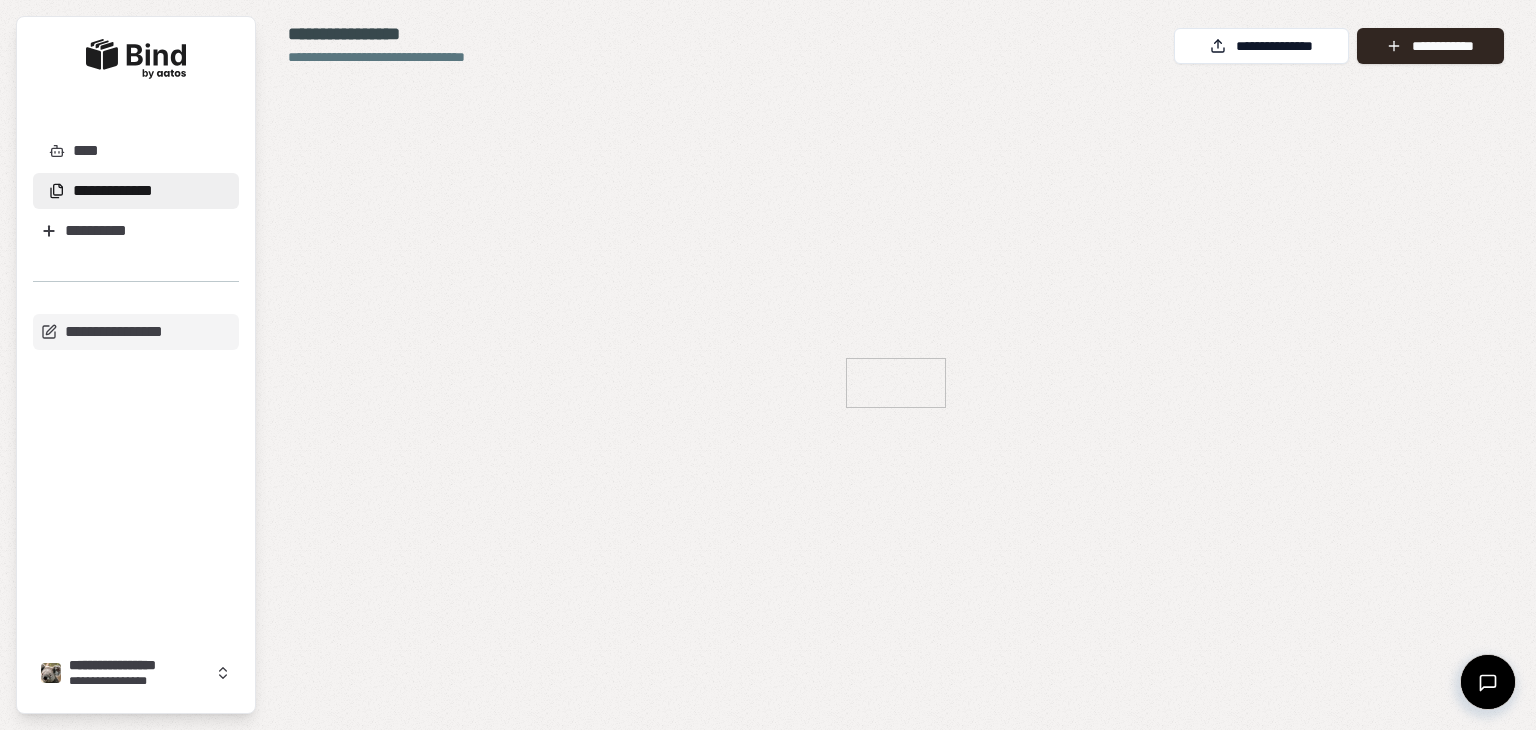 scroll, scrollTop: 0, scrollLeft: 0, axis: both 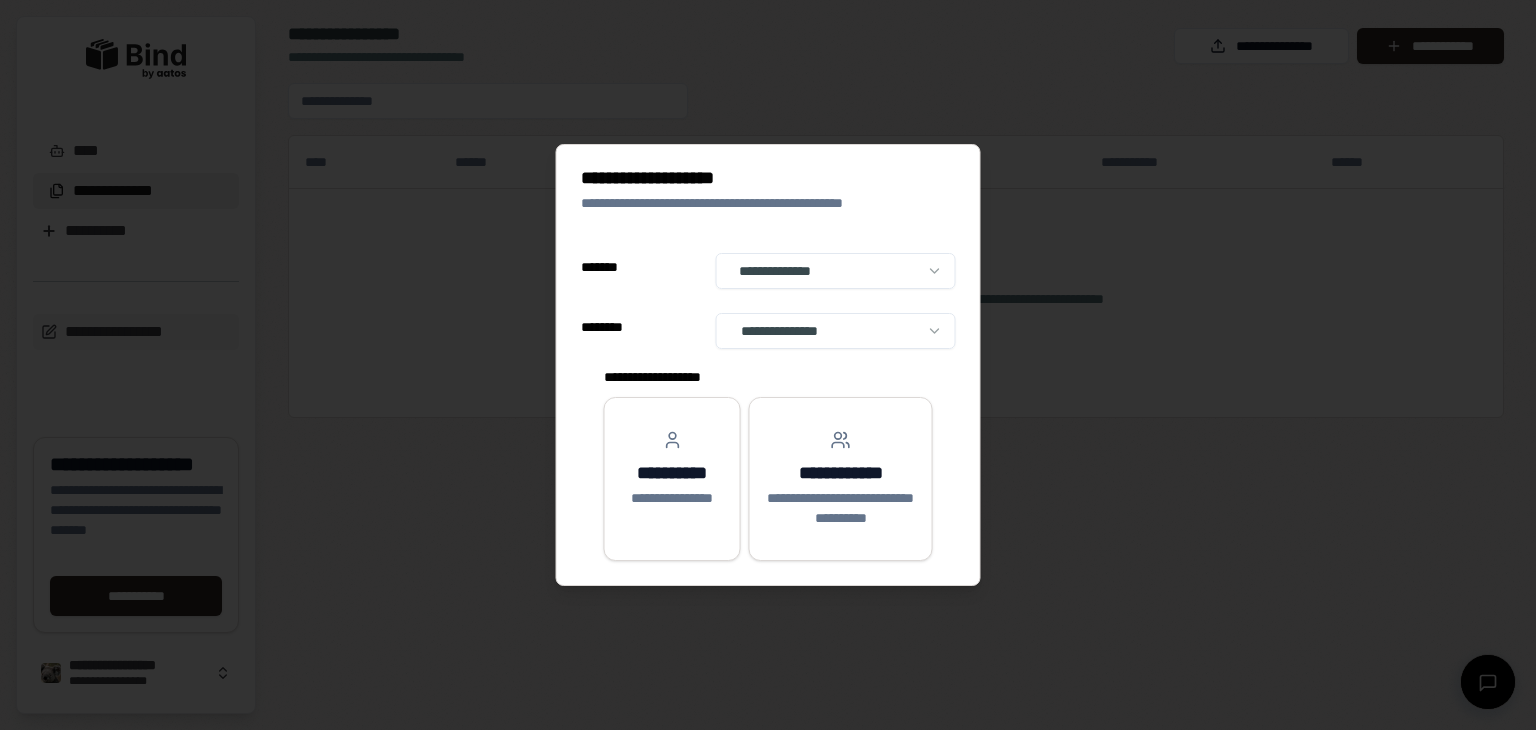 select on "**" 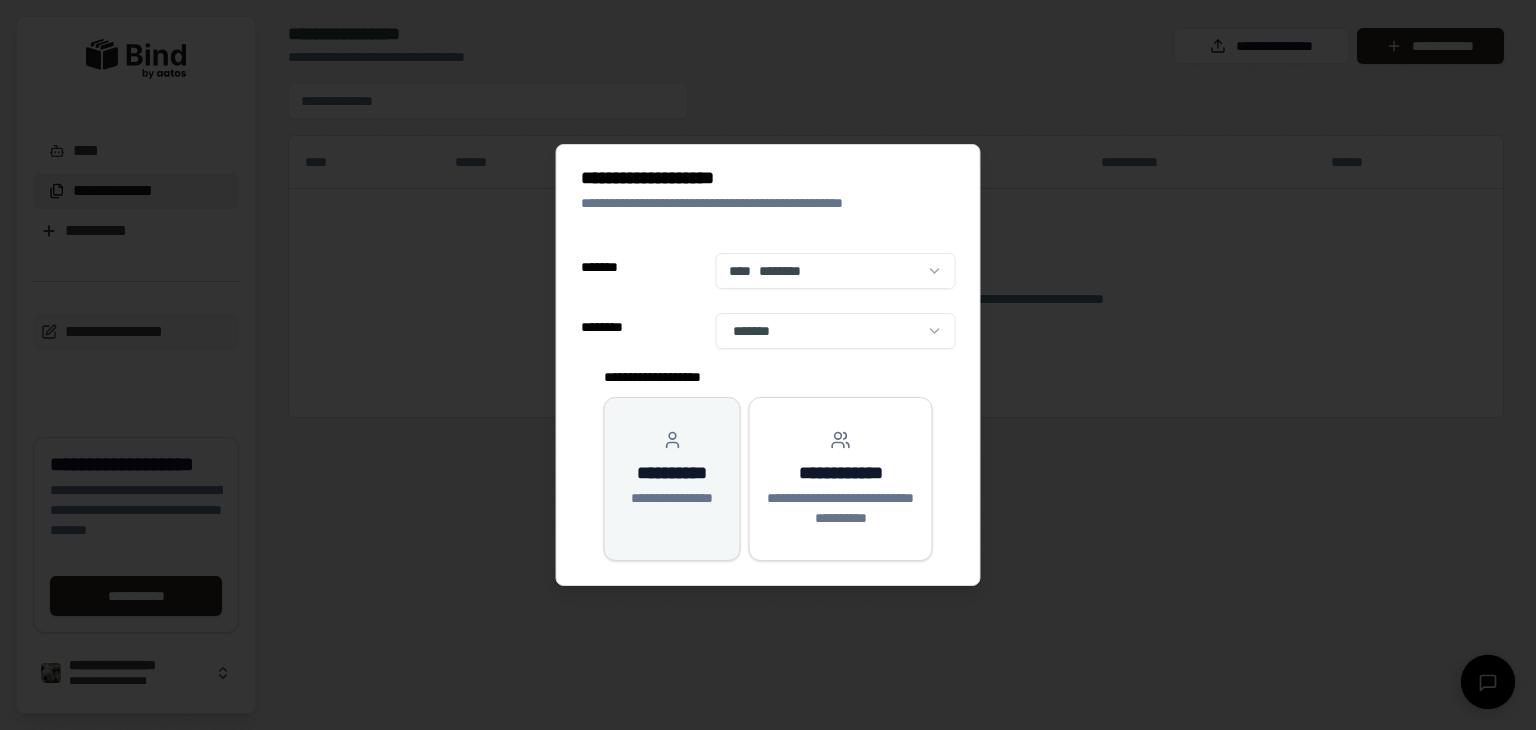 click on "**********" at bounding box center [672, 498] 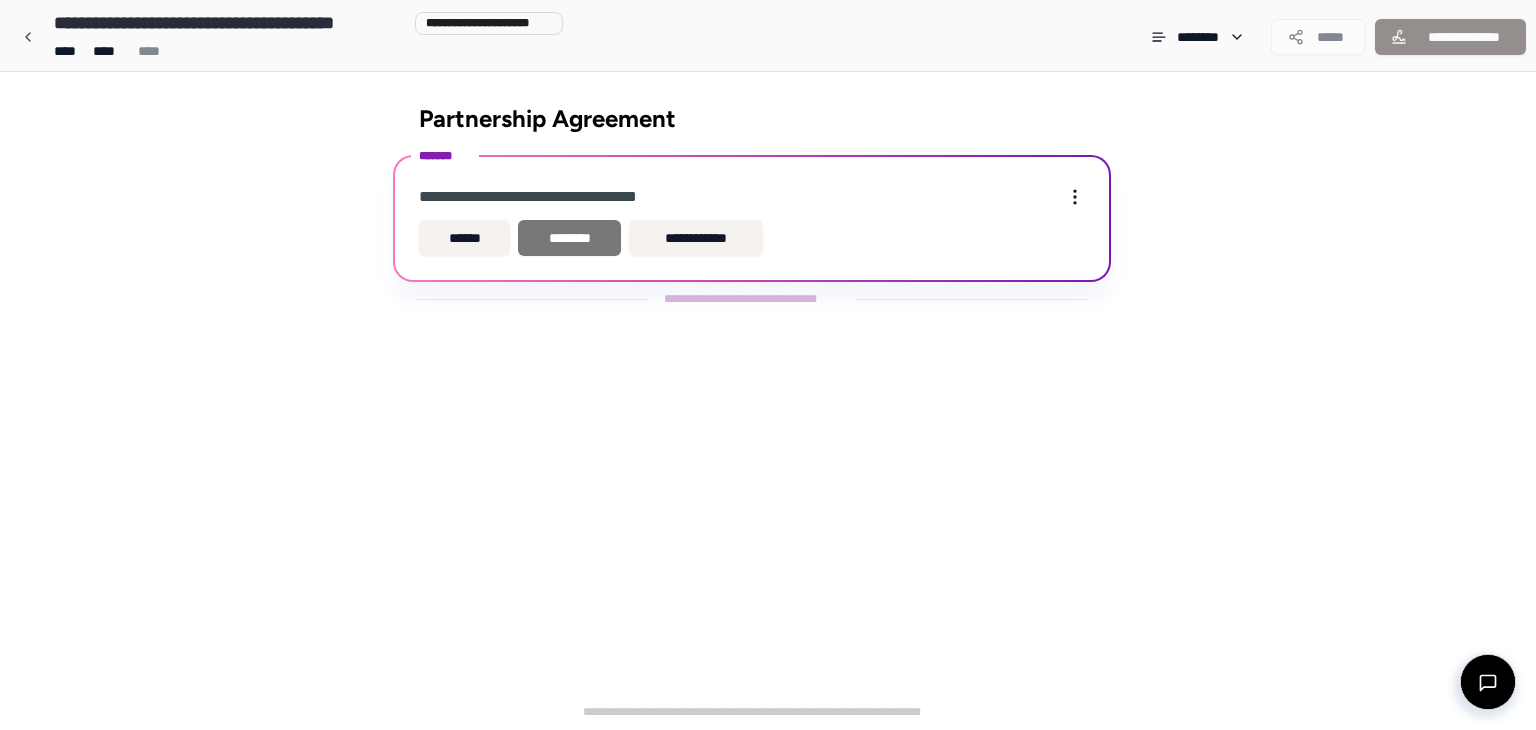 click on "********" at bounding box center [569, 238] 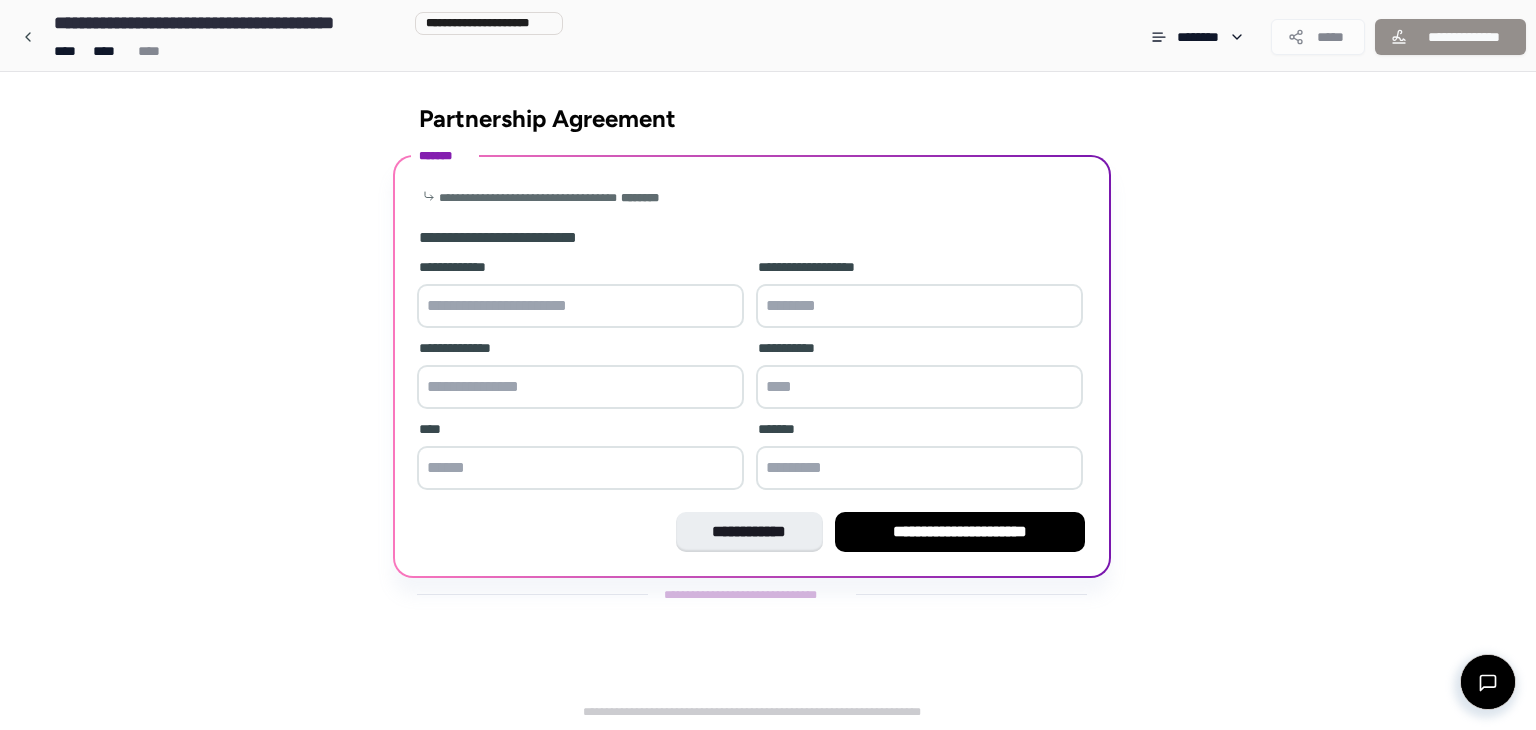 click at bounding box center [580, 306] 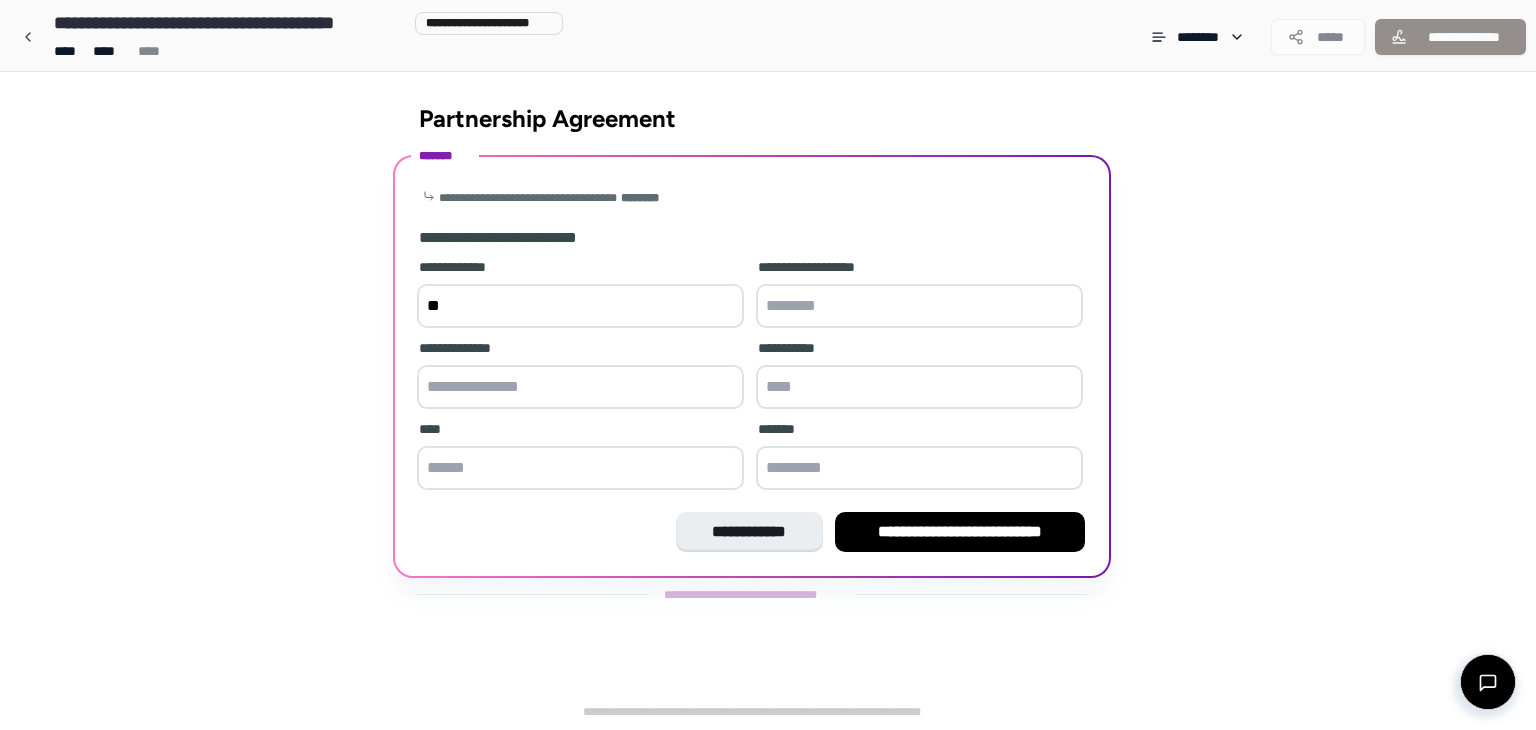 type on "*" 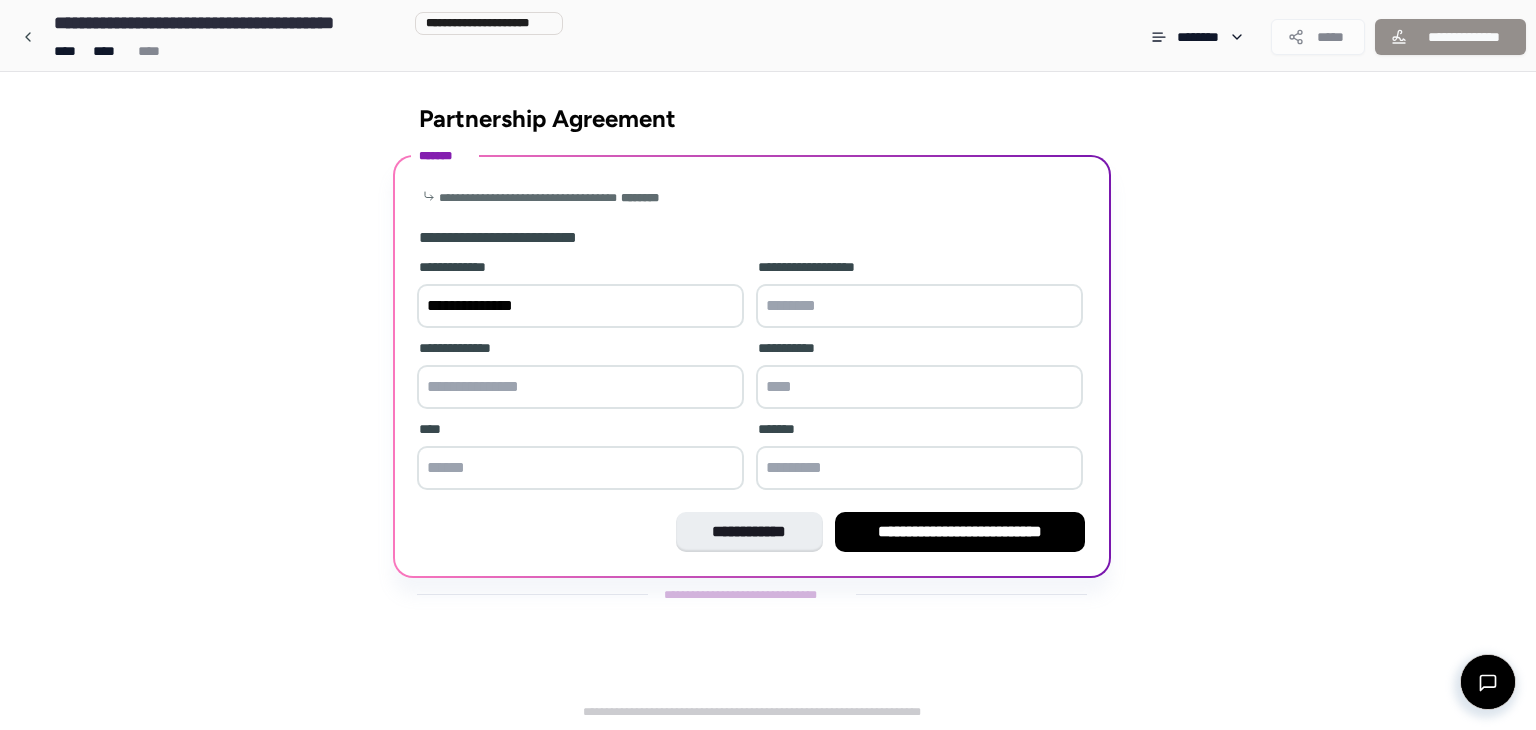 type on "**********" 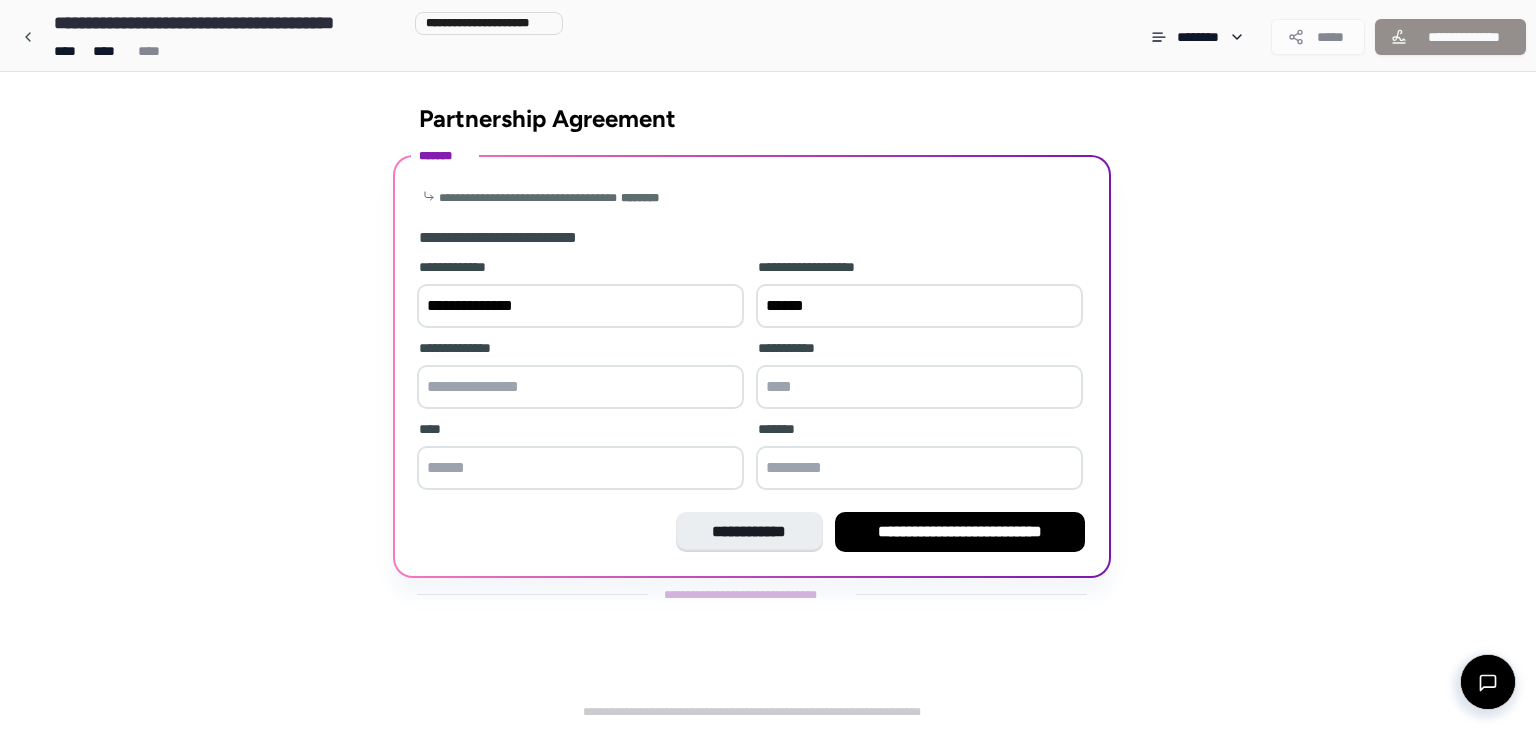 type on "******" 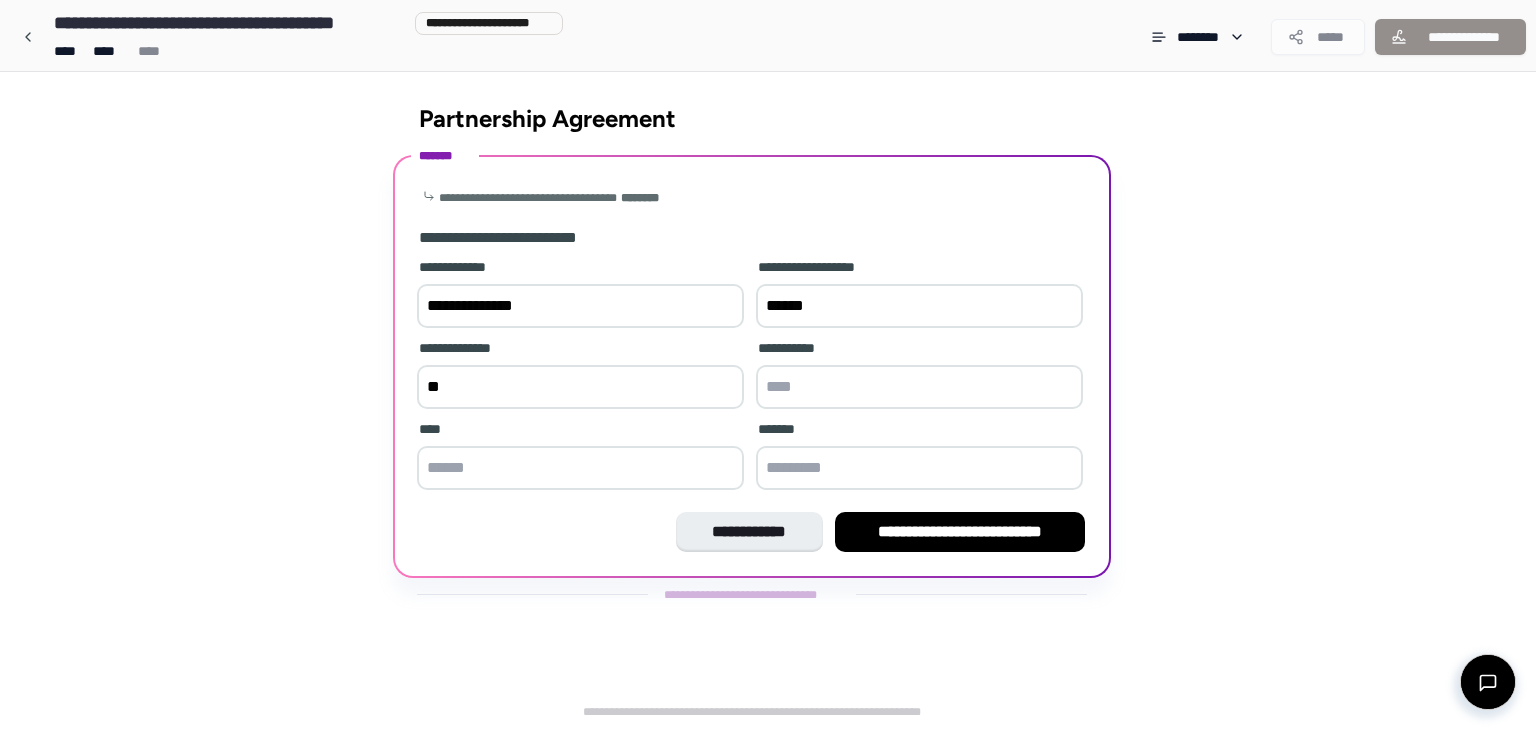 type on "*" 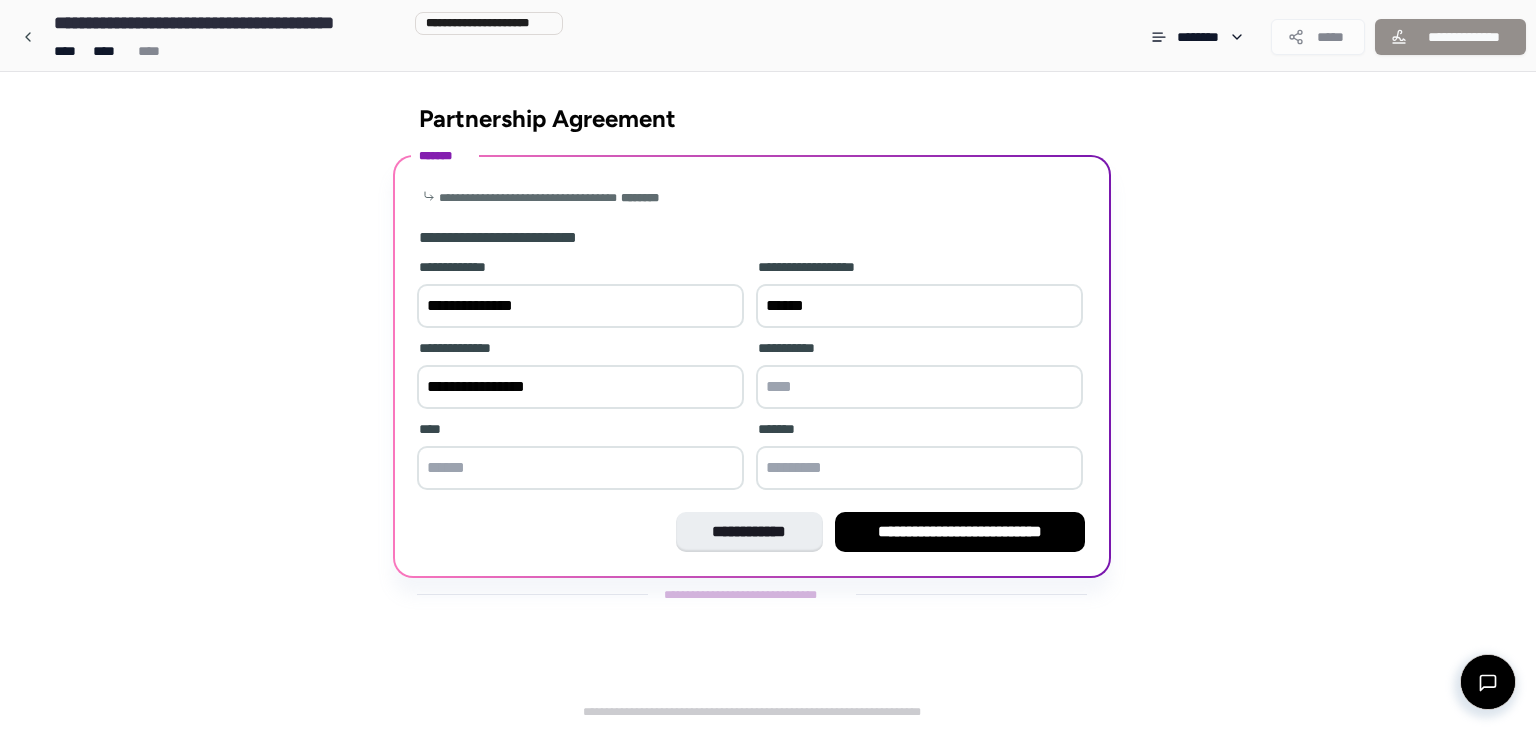 type on "**********" 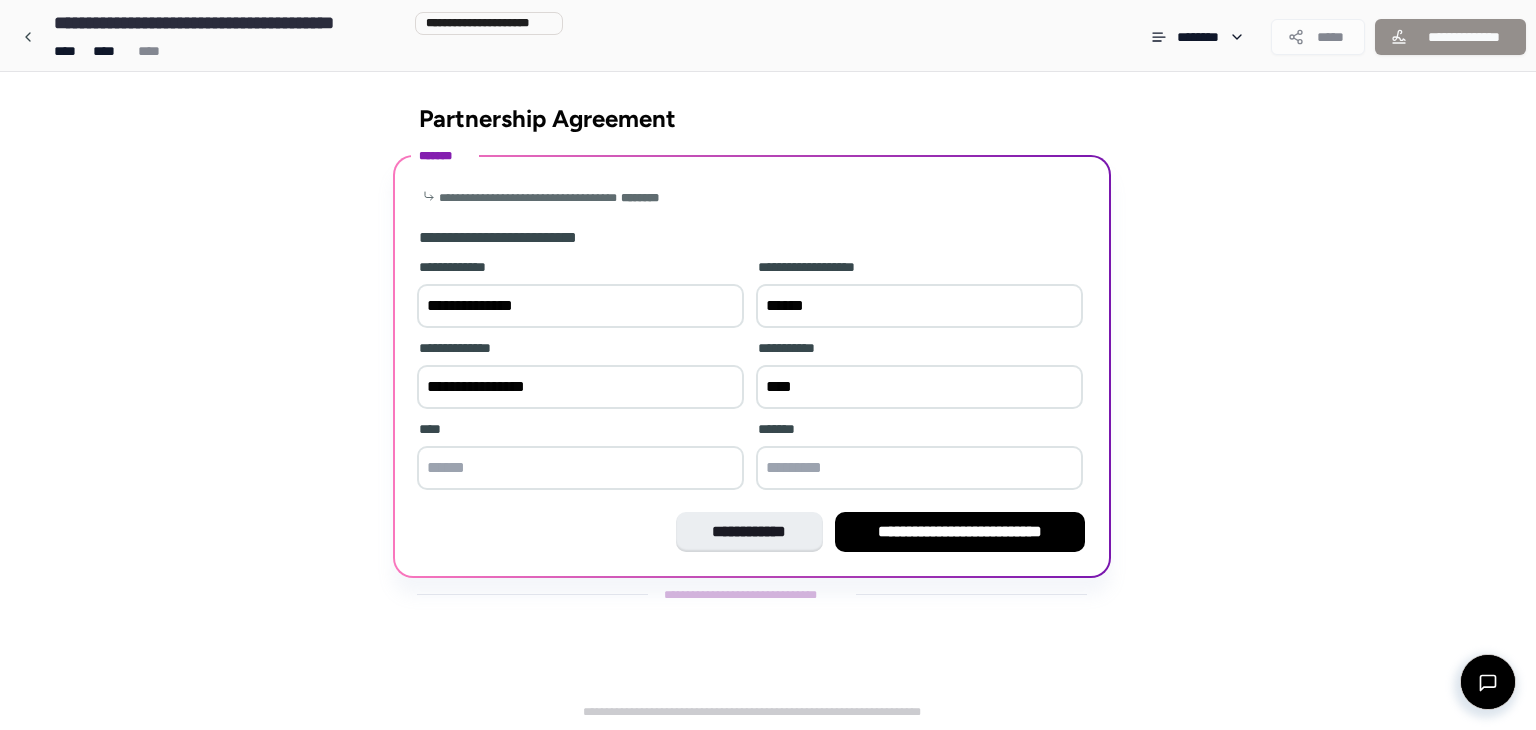type on "****" 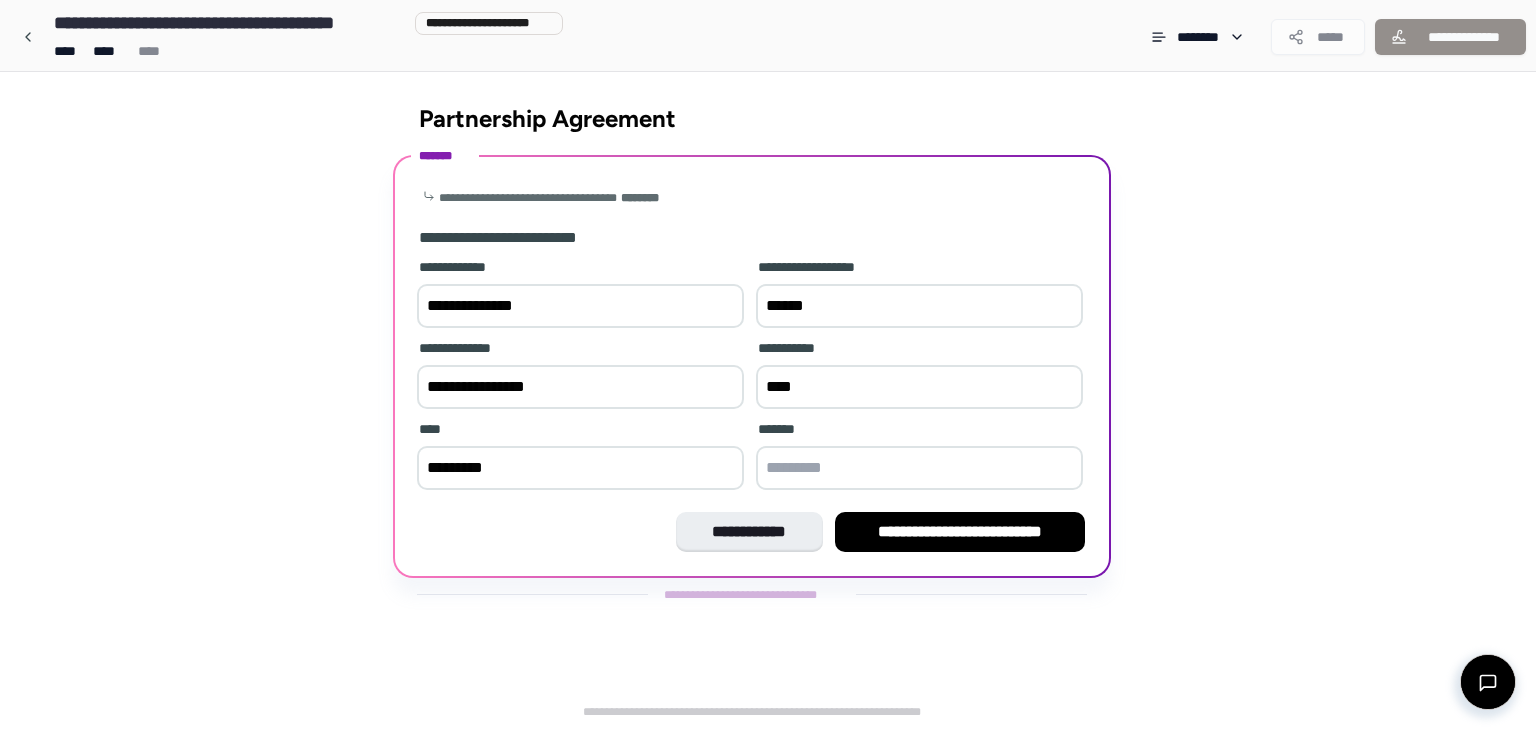 type on "*********" 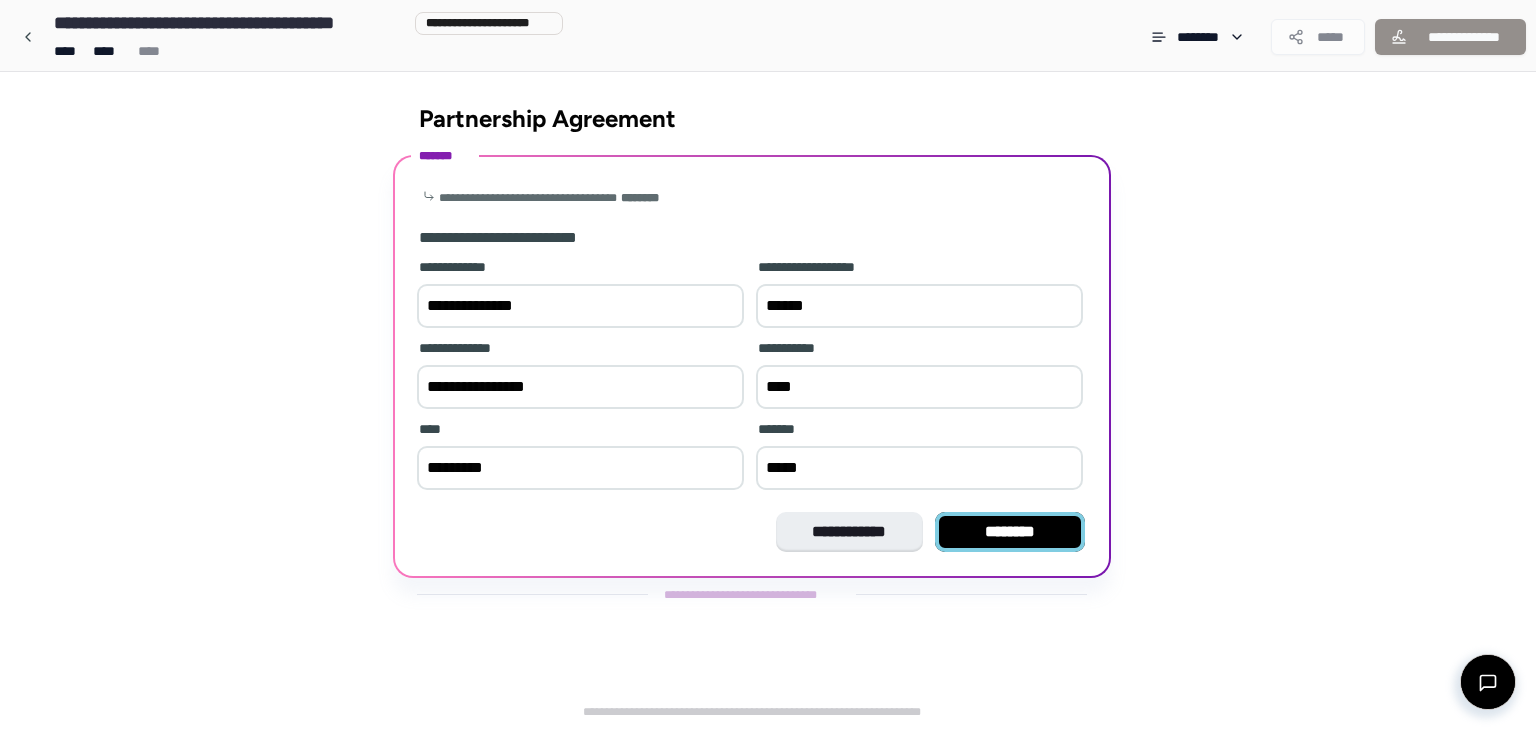 type on "*****" 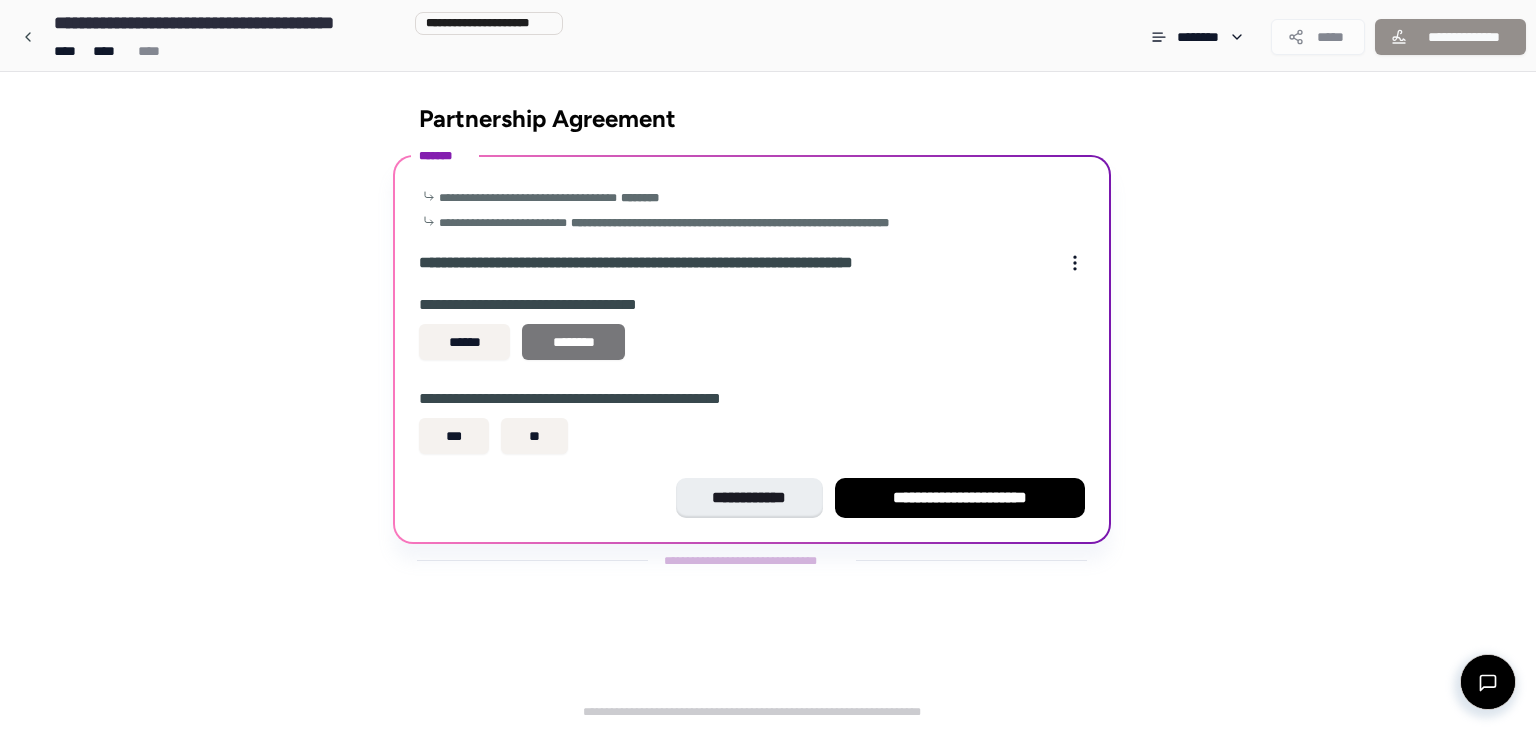 click on "********" at bounding box center (573, 342) 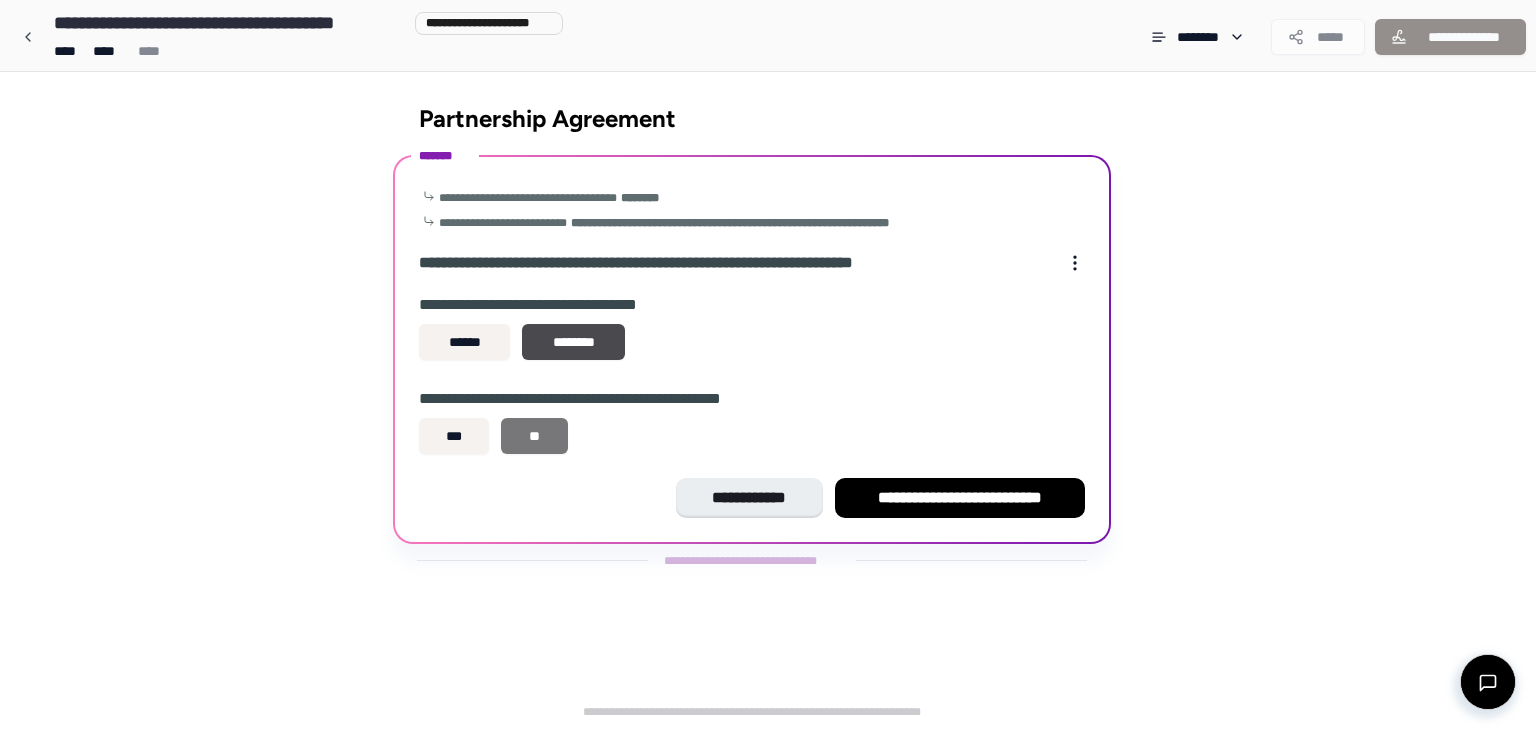 click on "**" at bounding box center (534, 436) 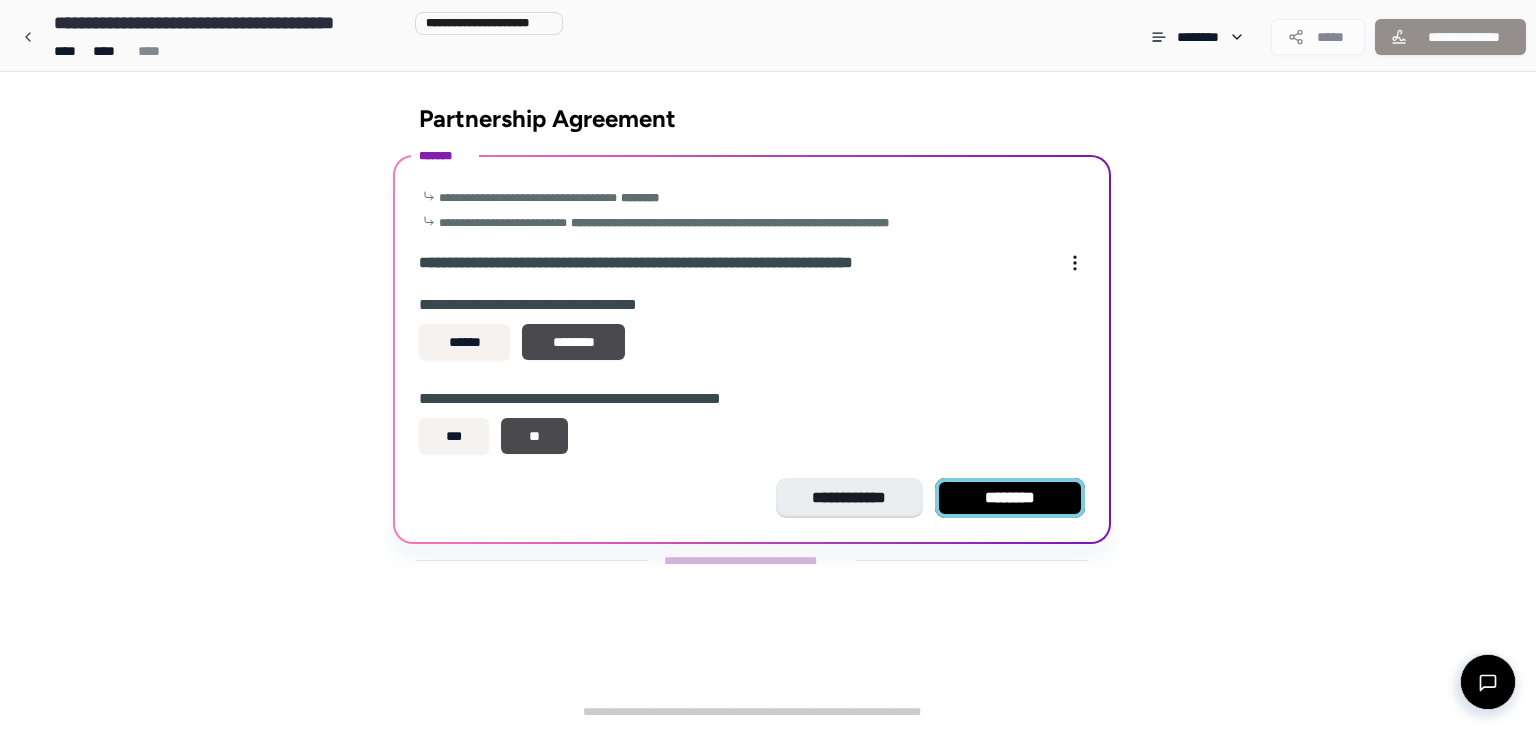 click on "********" at bounding box center (1010, 498) 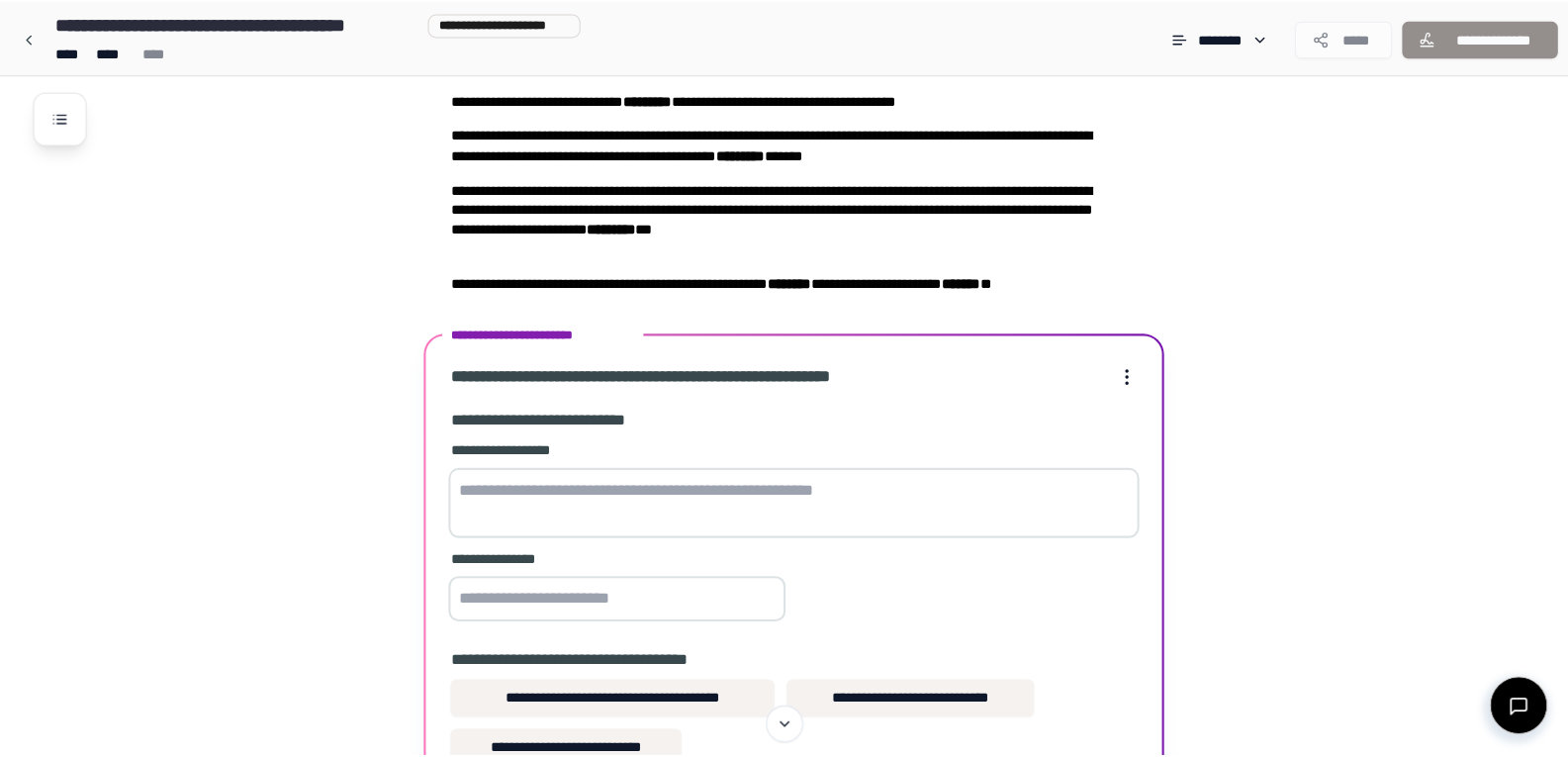 scroll, scrollTop: 99, scrollLeft: 0, axis: vertical 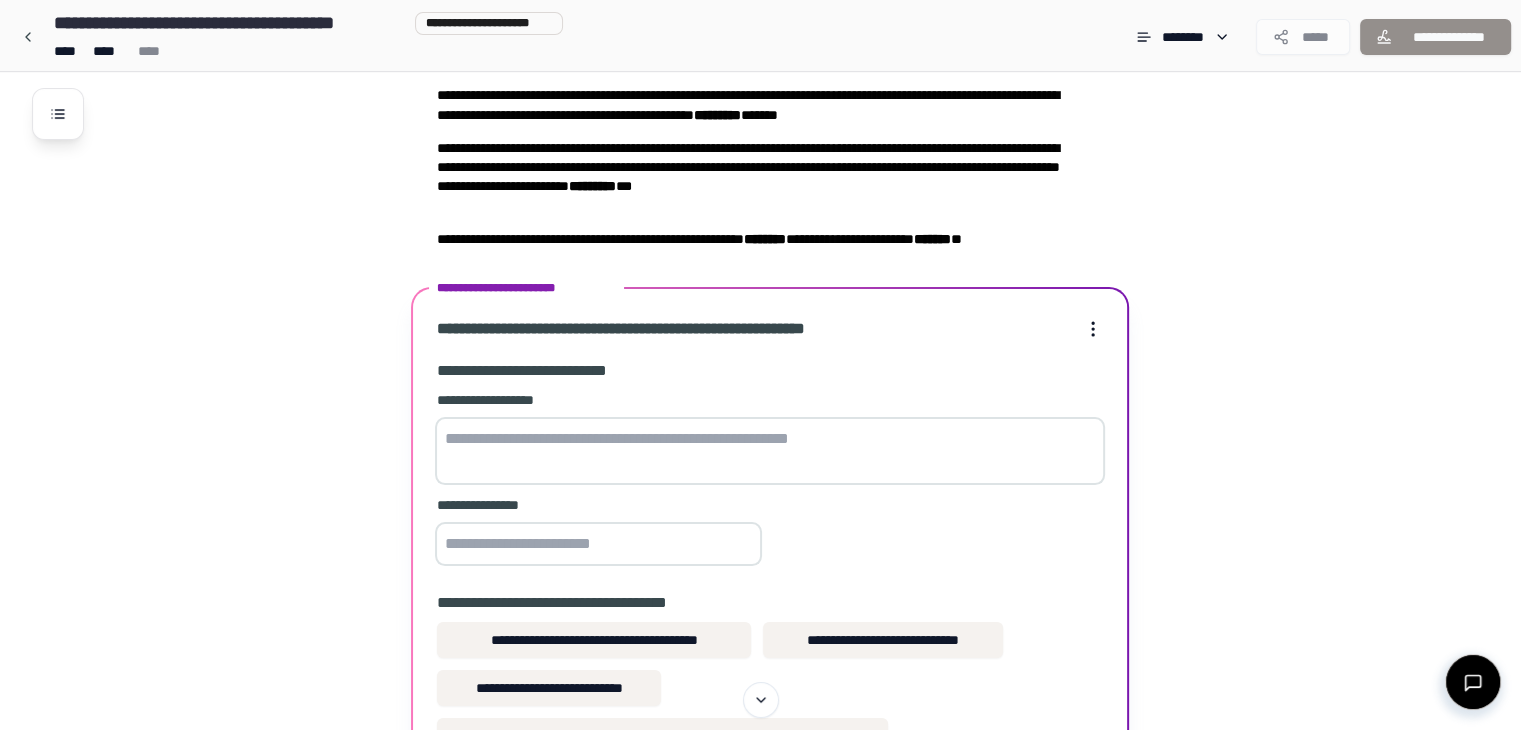 click at bounding box center [770, 451] 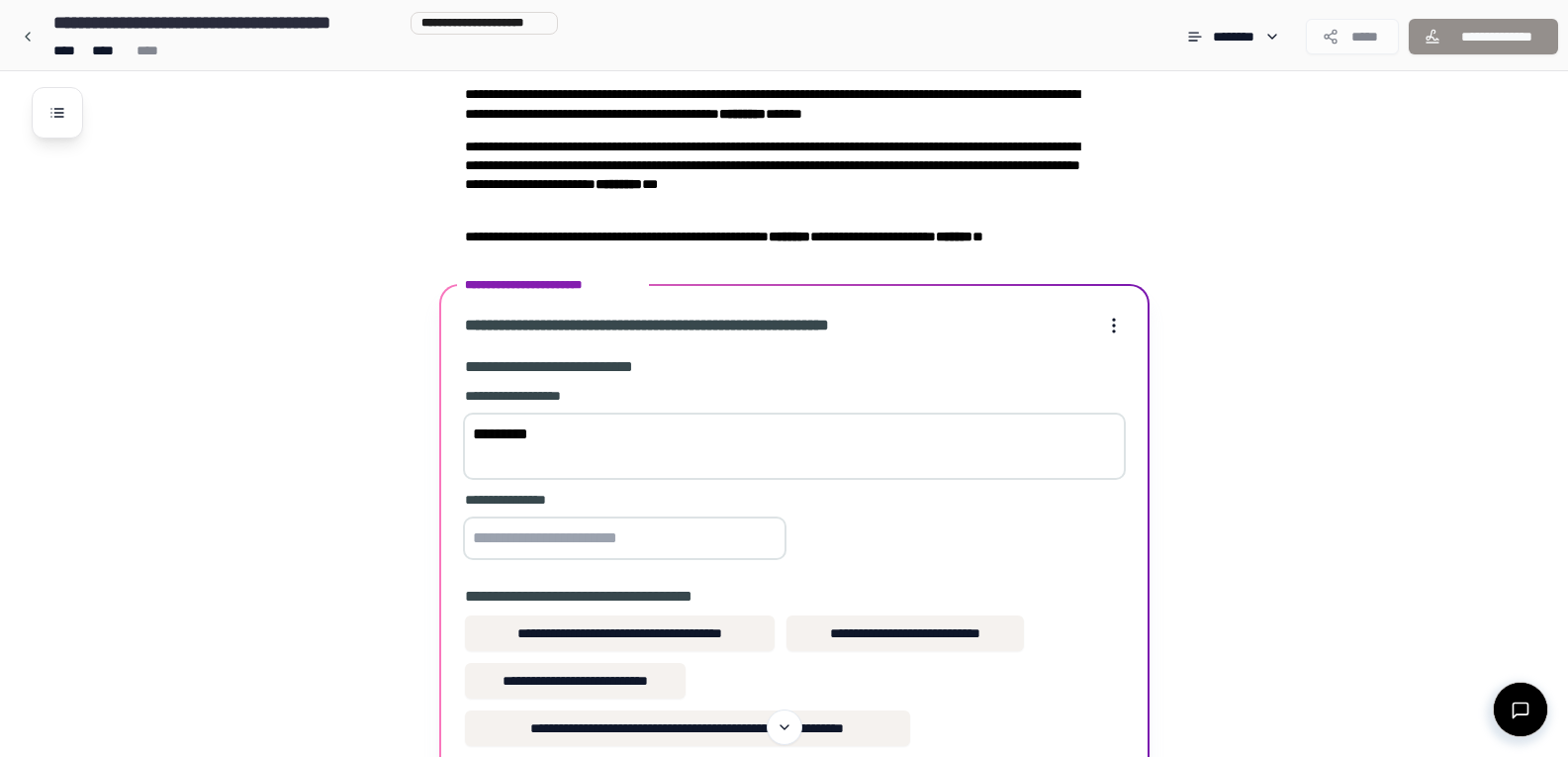 scroll, scrollTop: 100, scrollLeft: 0, axis: vertical 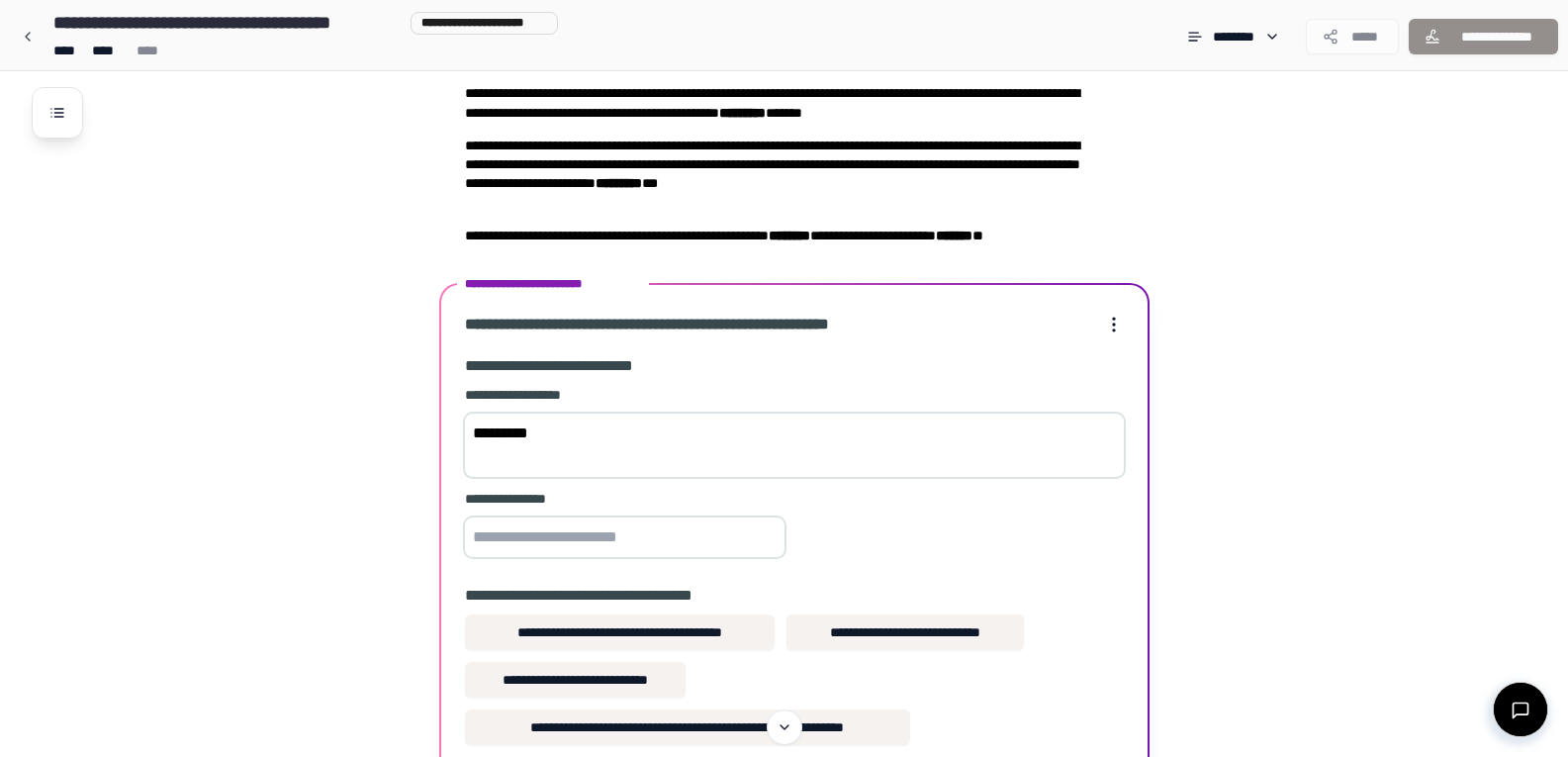 click on "*********" at bounding box center [794, 445] 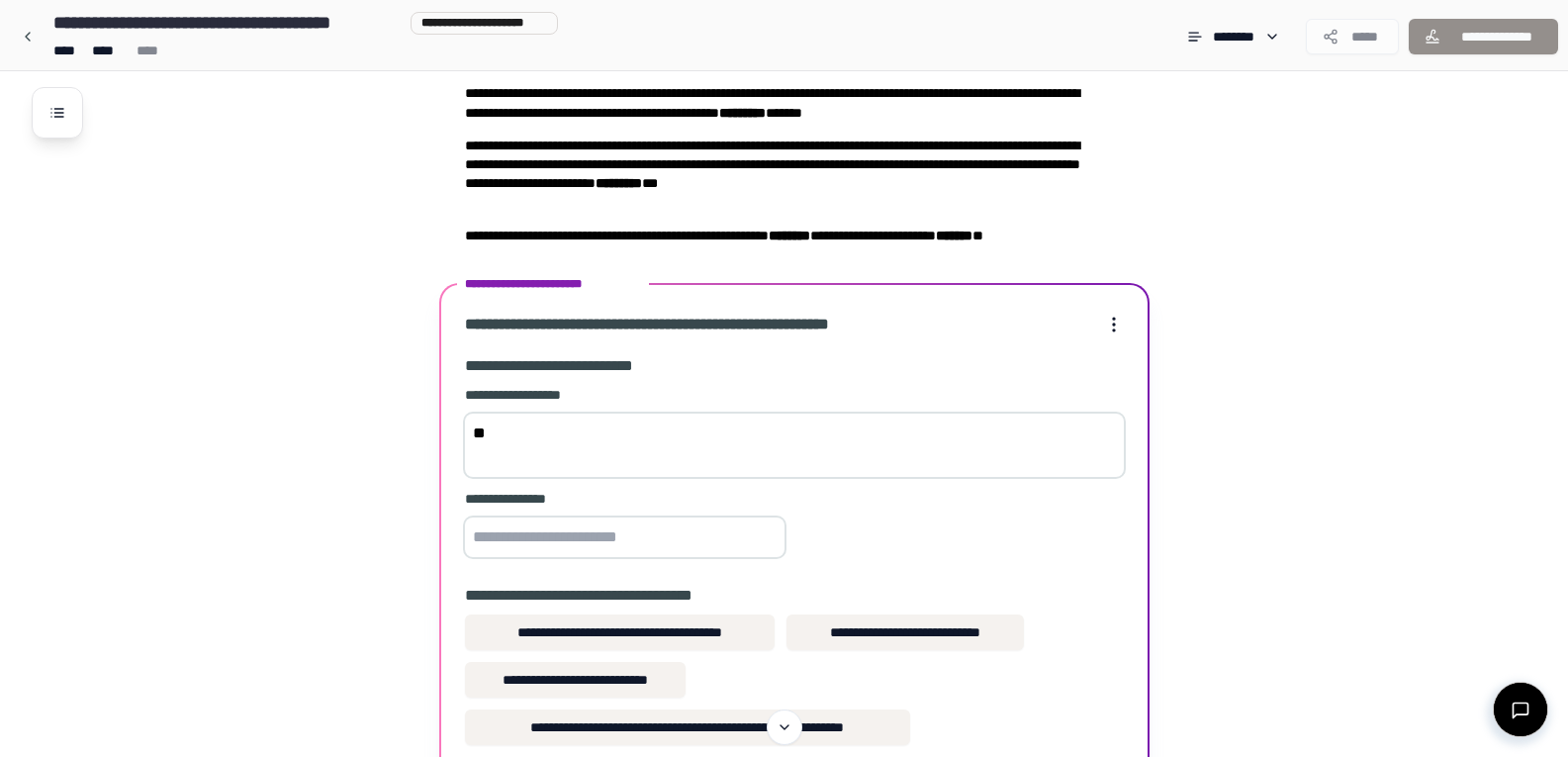 type on "*" 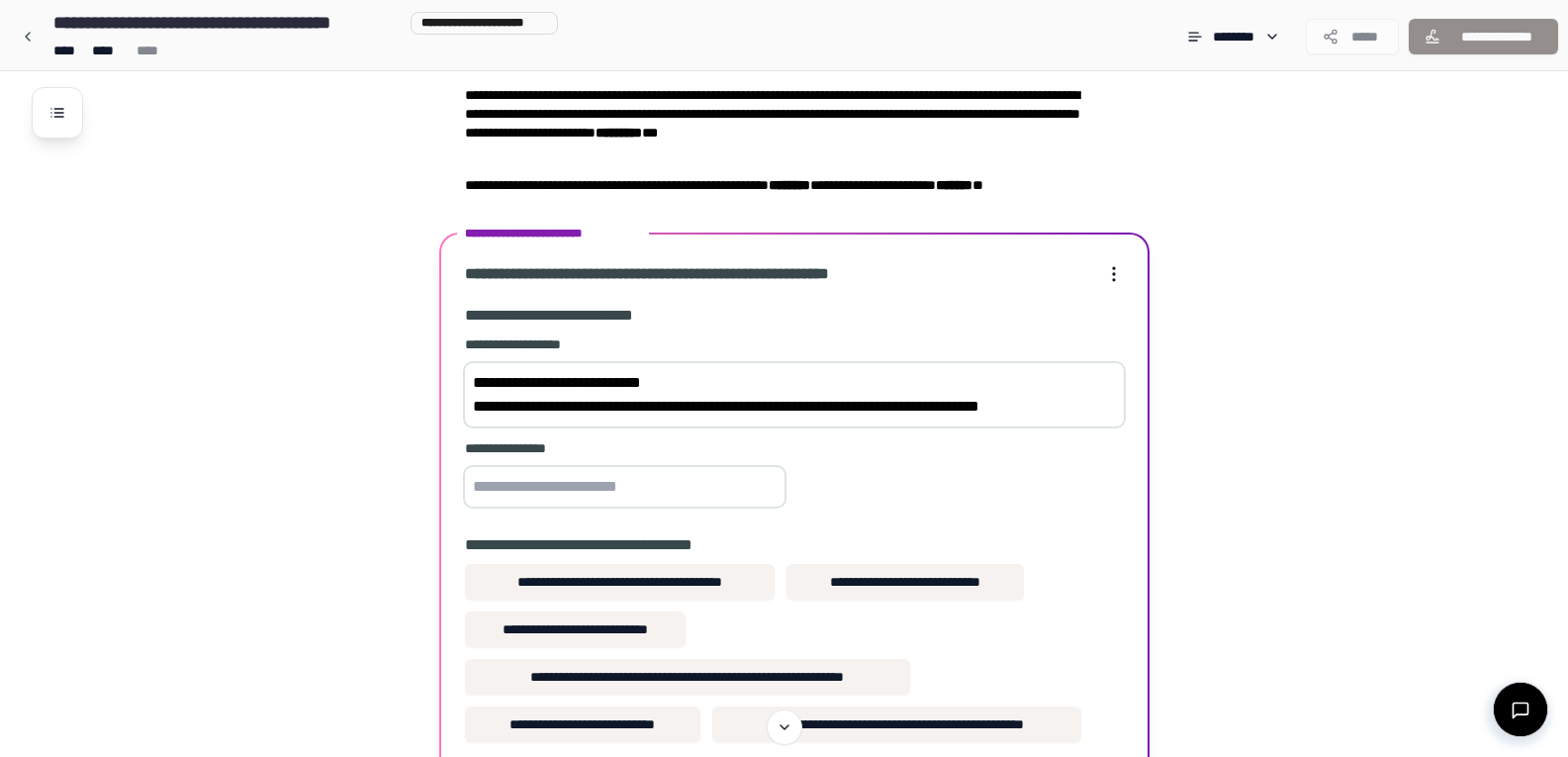 scroll, scrollTop: 199, scrollLeft: 0, axis: vertical 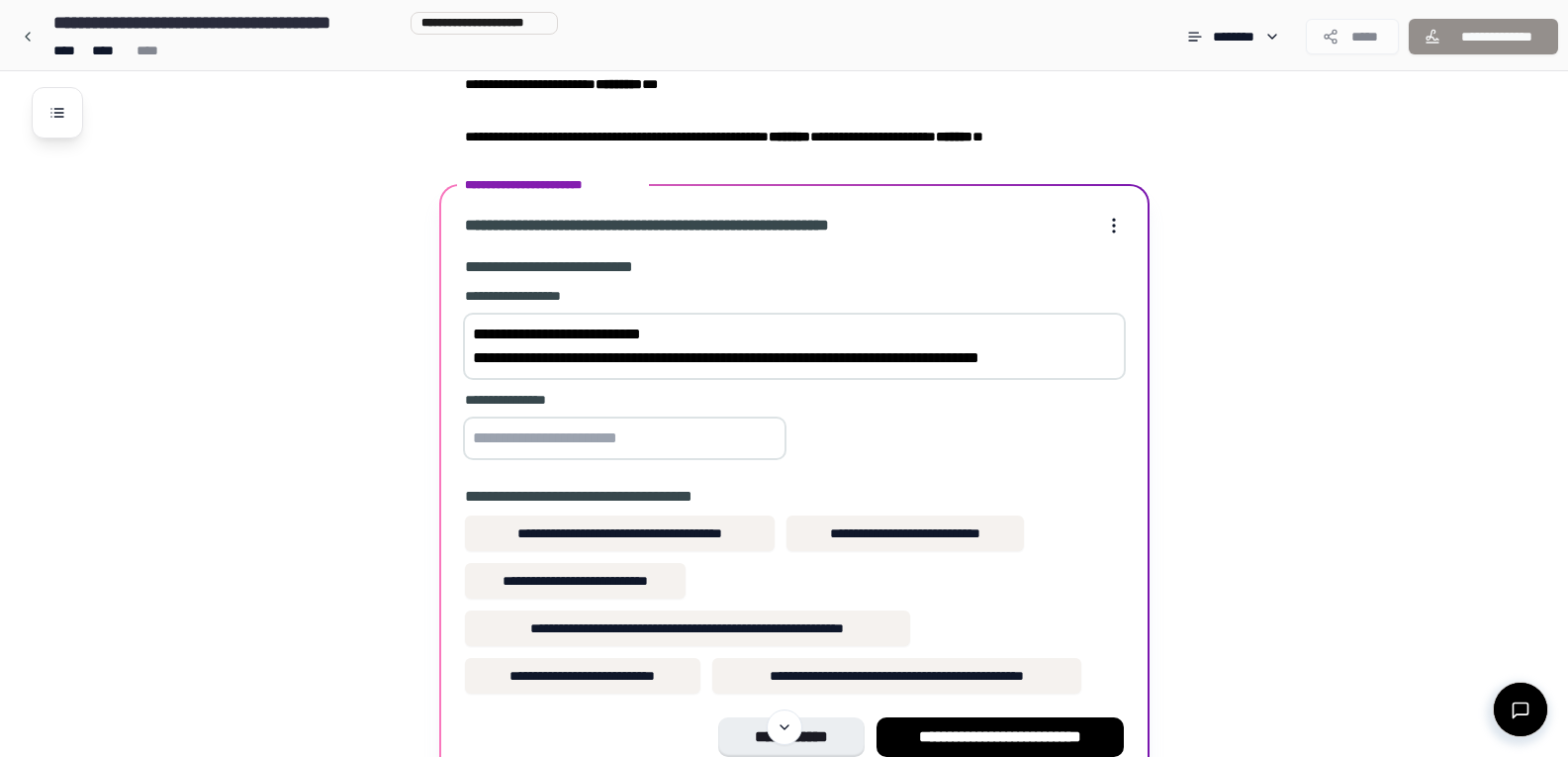 type on "**********" 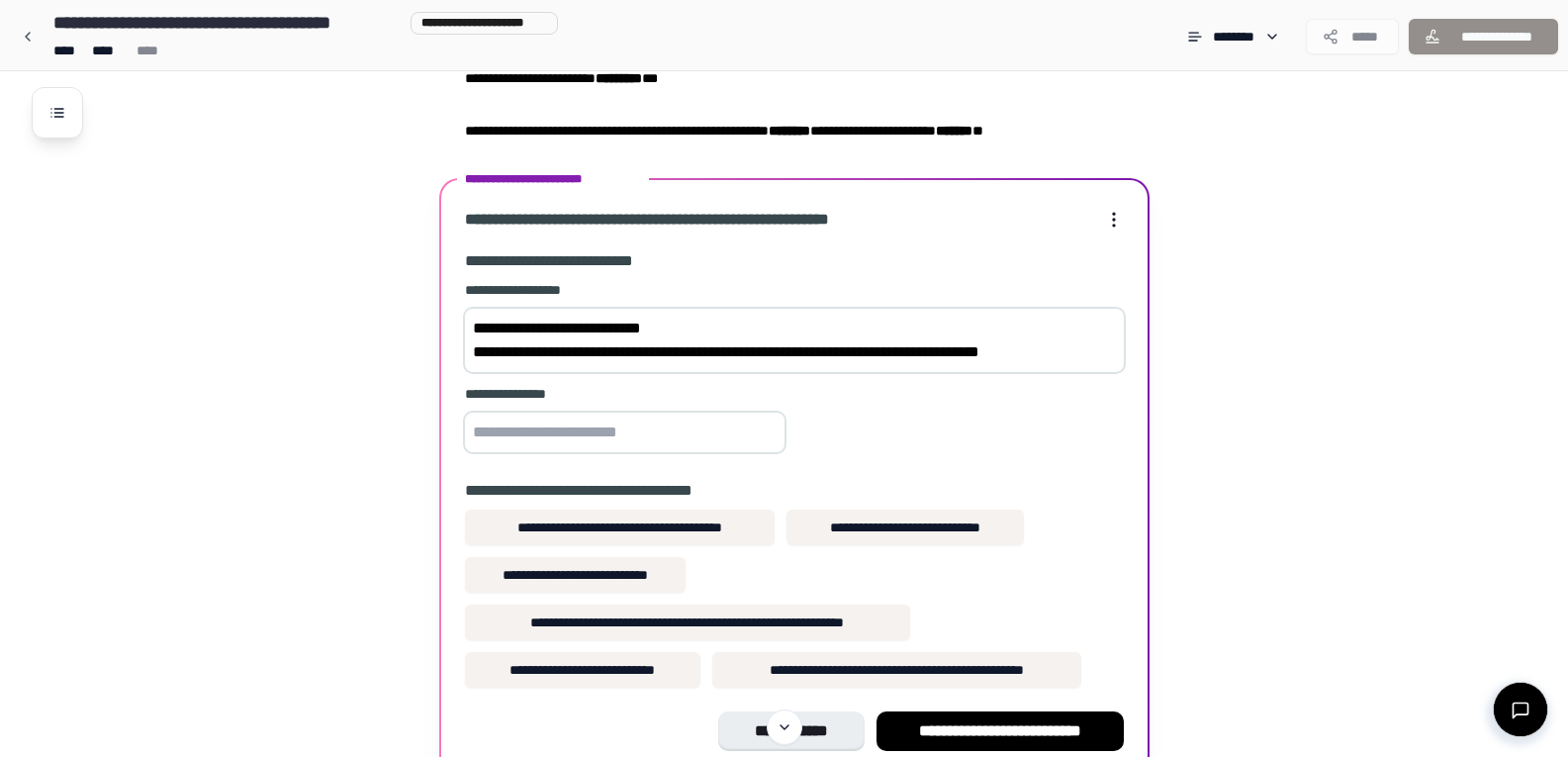 scroll, scrollTop: 298, scrollLeft: 0, axis: vertical 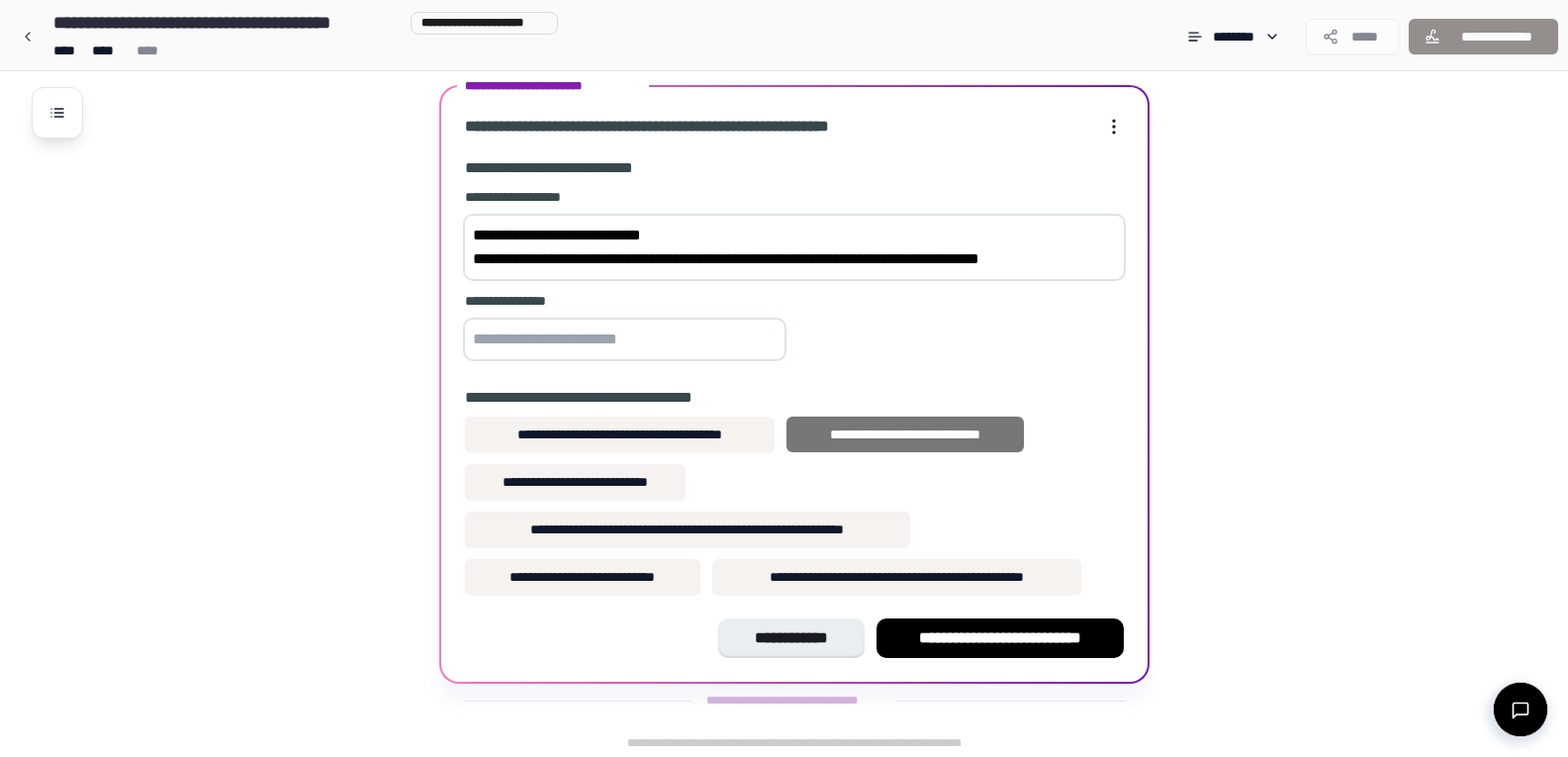 click on "**********" at bounding box center (905, 434) 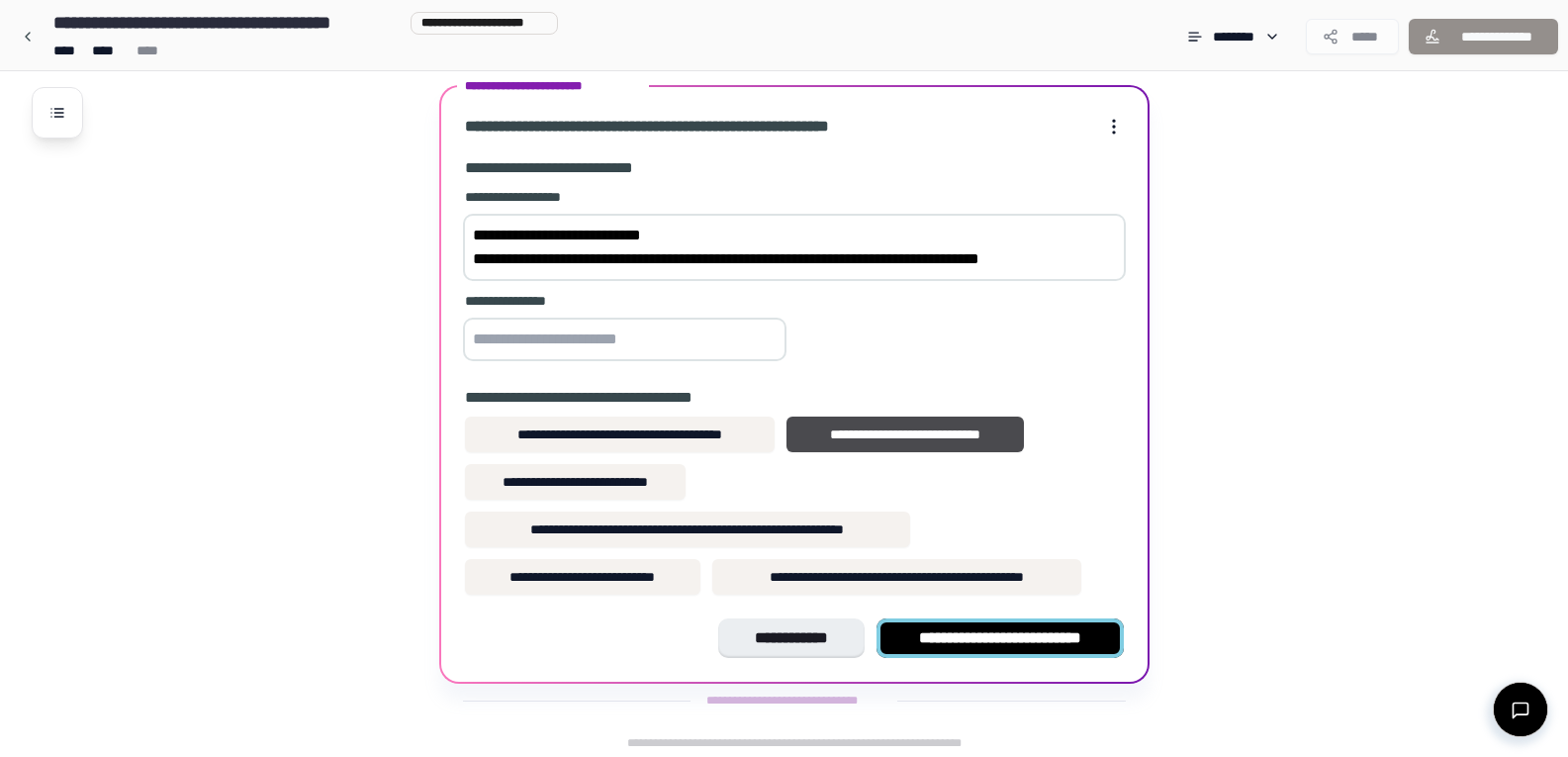 click on "**********" at bounding box center [1000, 638] 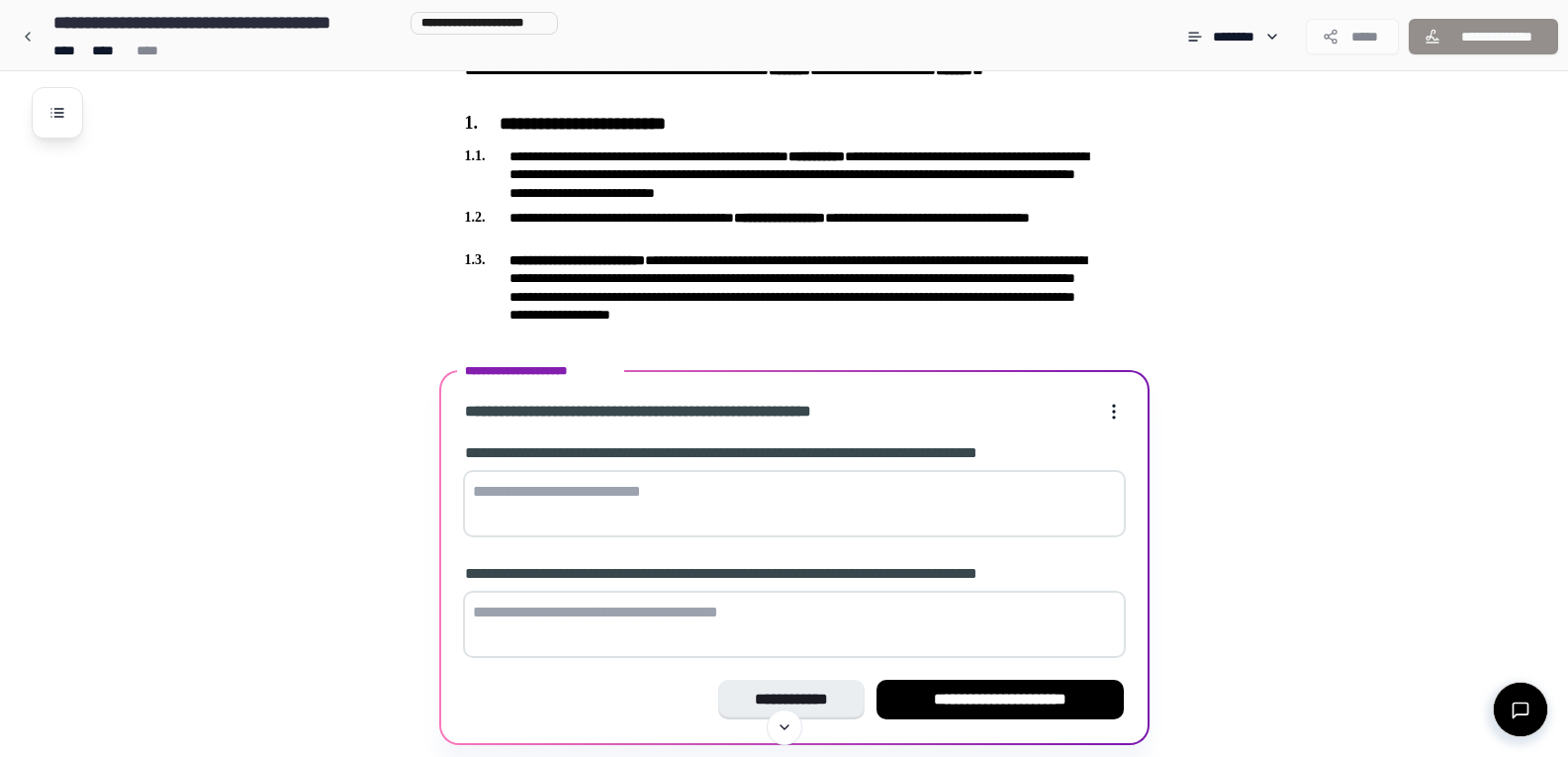 scroll, scrollTop: 297, scrollLeft: 0, axis: vertical 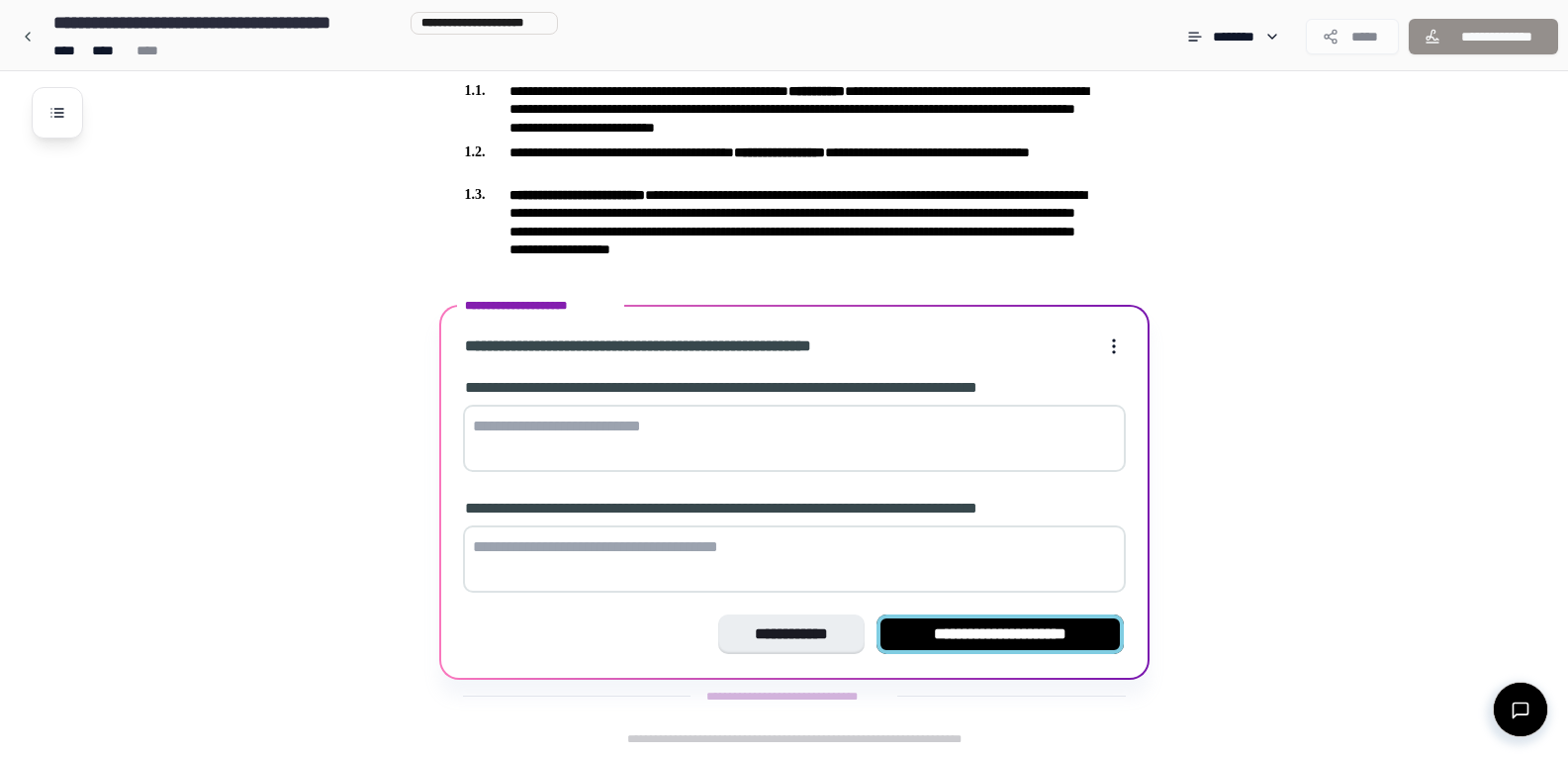 click on "**********" at bounding box center [1000, 634] 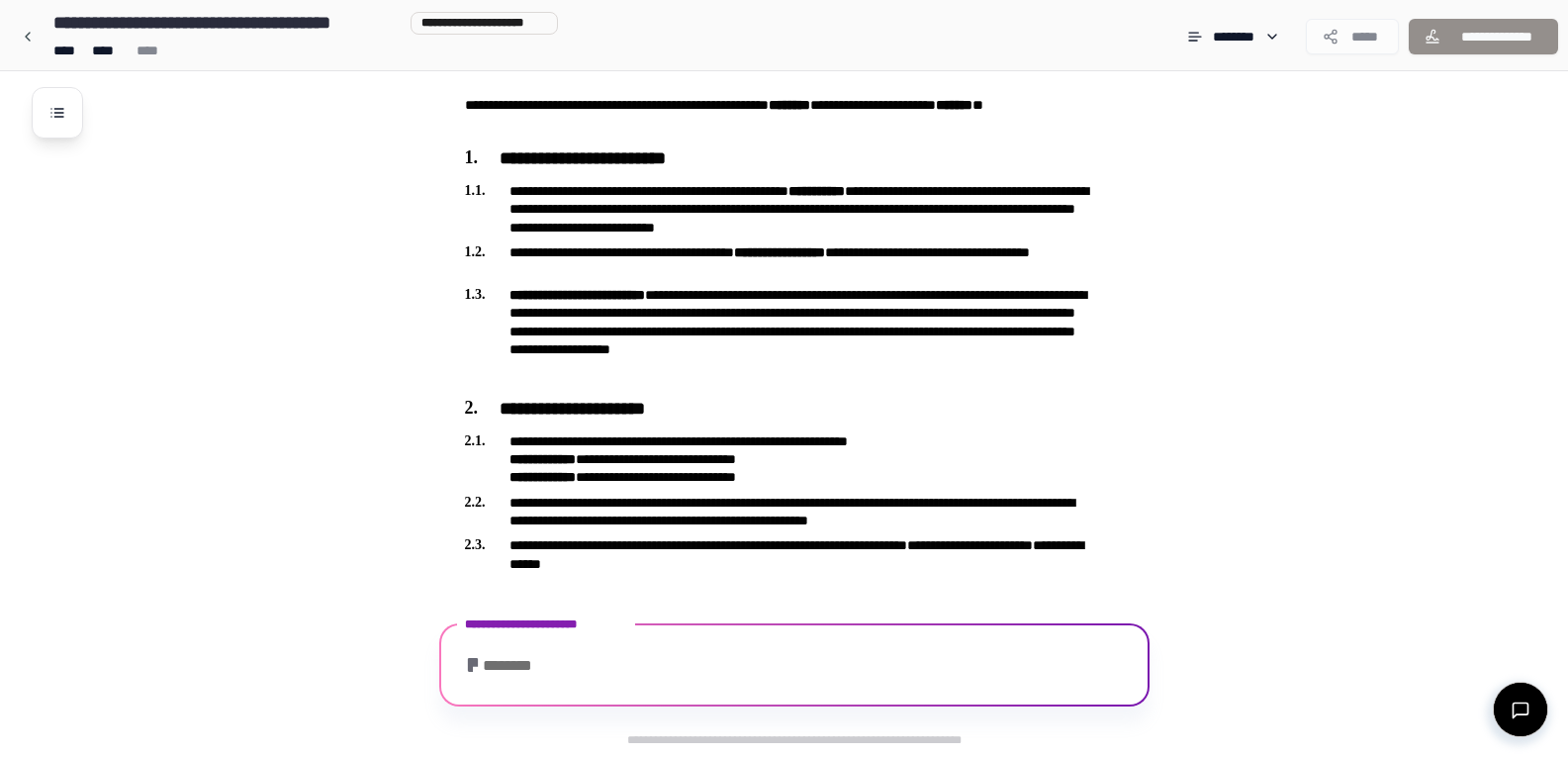 scroll, scrollTop: 548, scrollLeft: 0, axis: vertical 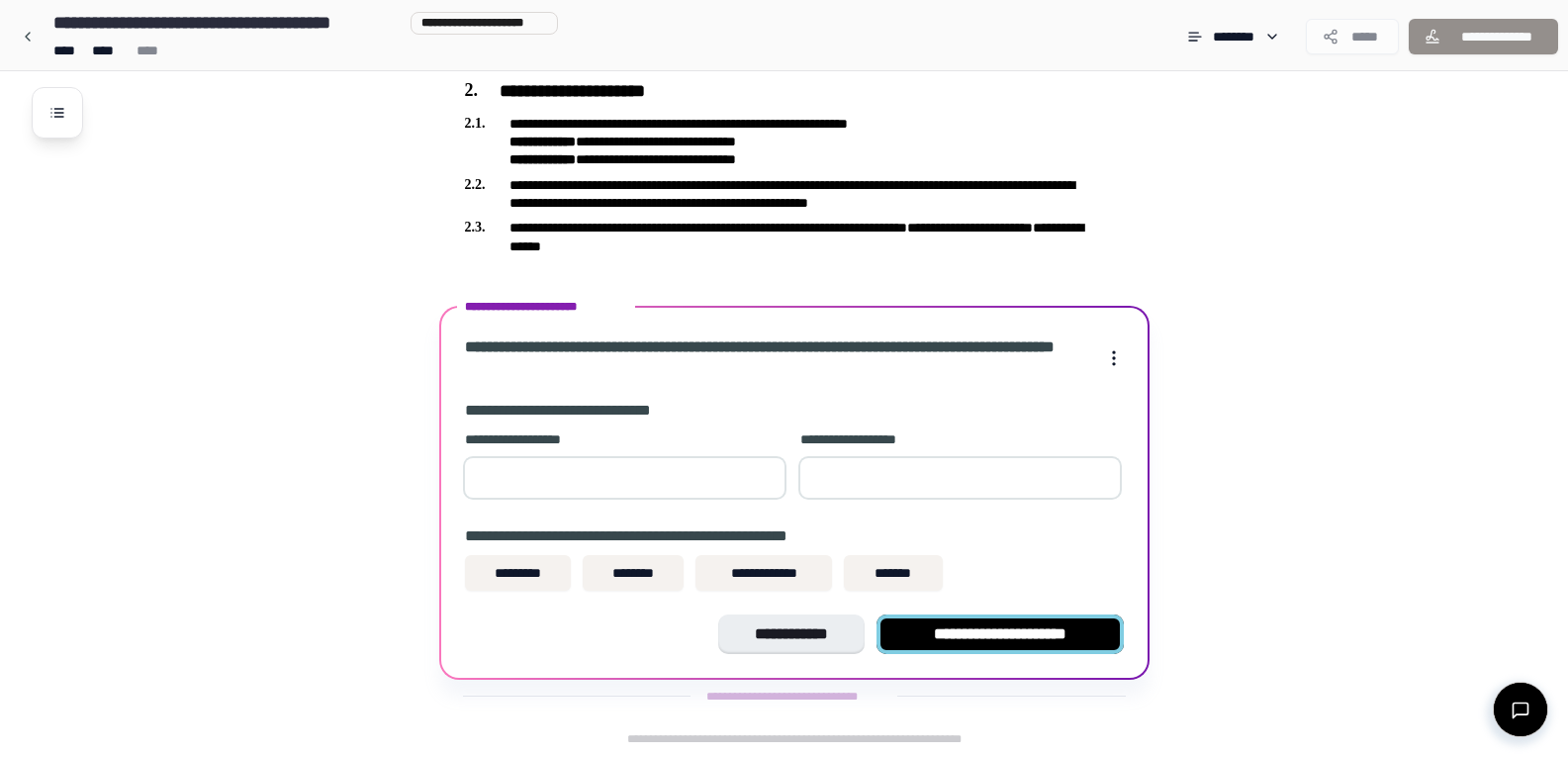 click on "**********" at bounding box center [1000, 634] 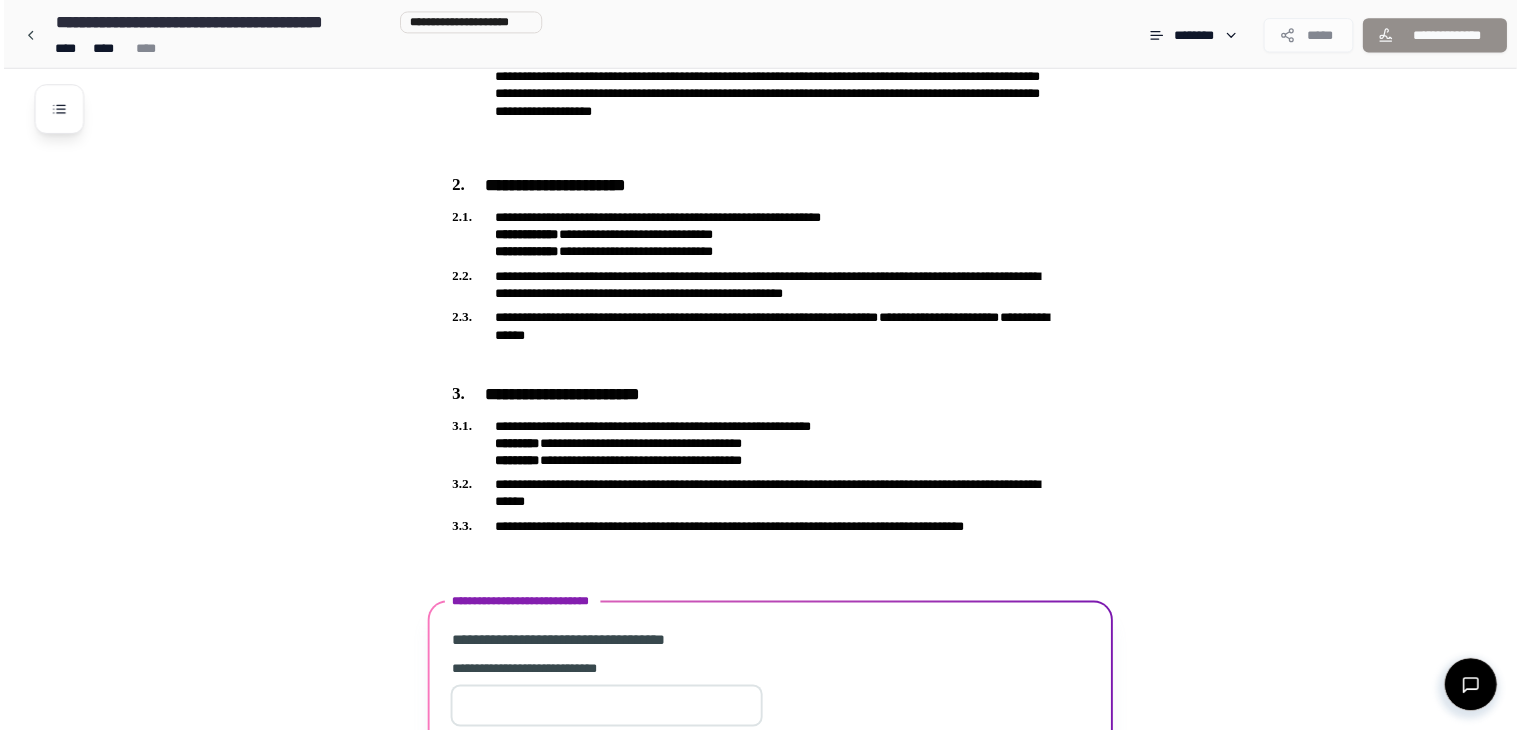 scroll, scrollTop: 686, scrollLeft: 0, axis: vertical 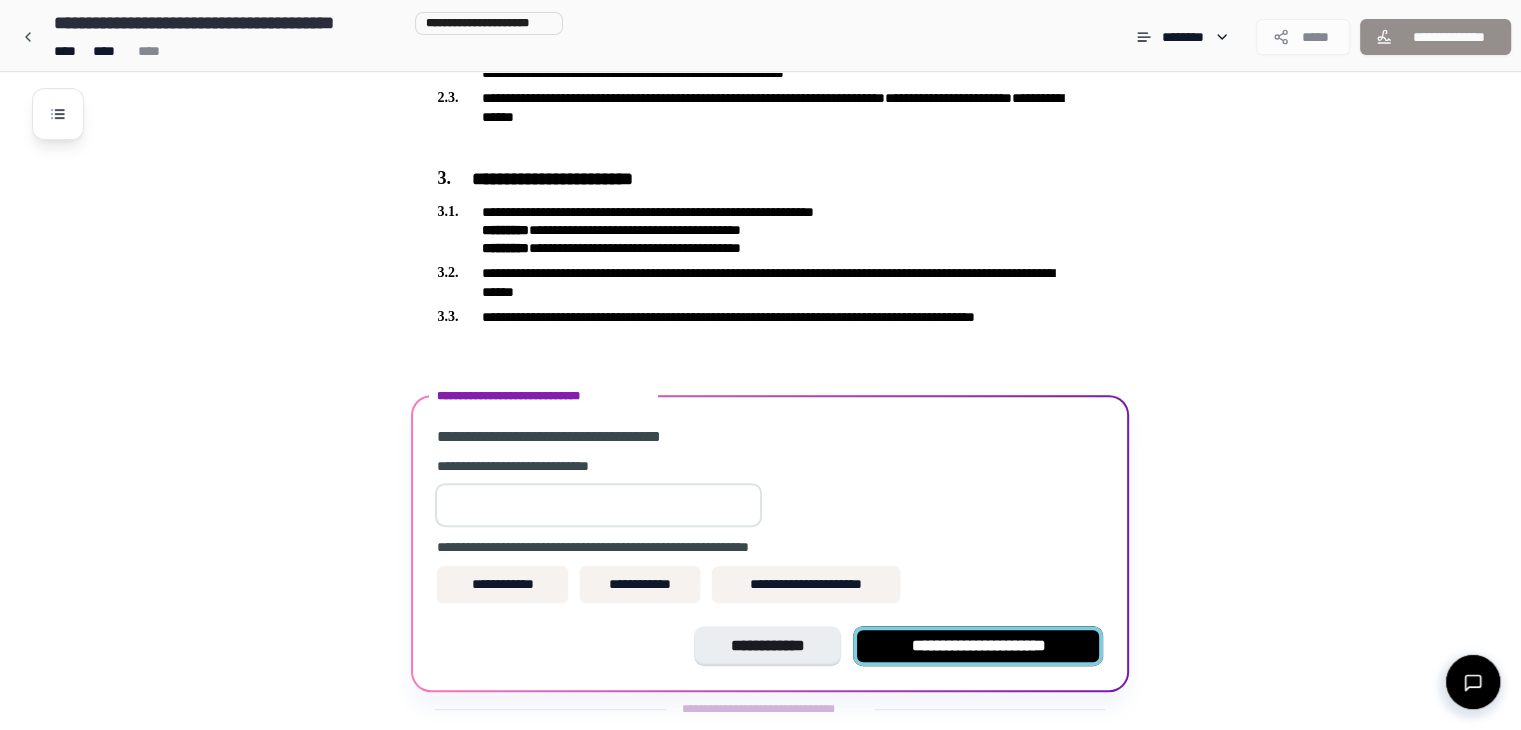 click on "**********" at bounding box center (978, 646) 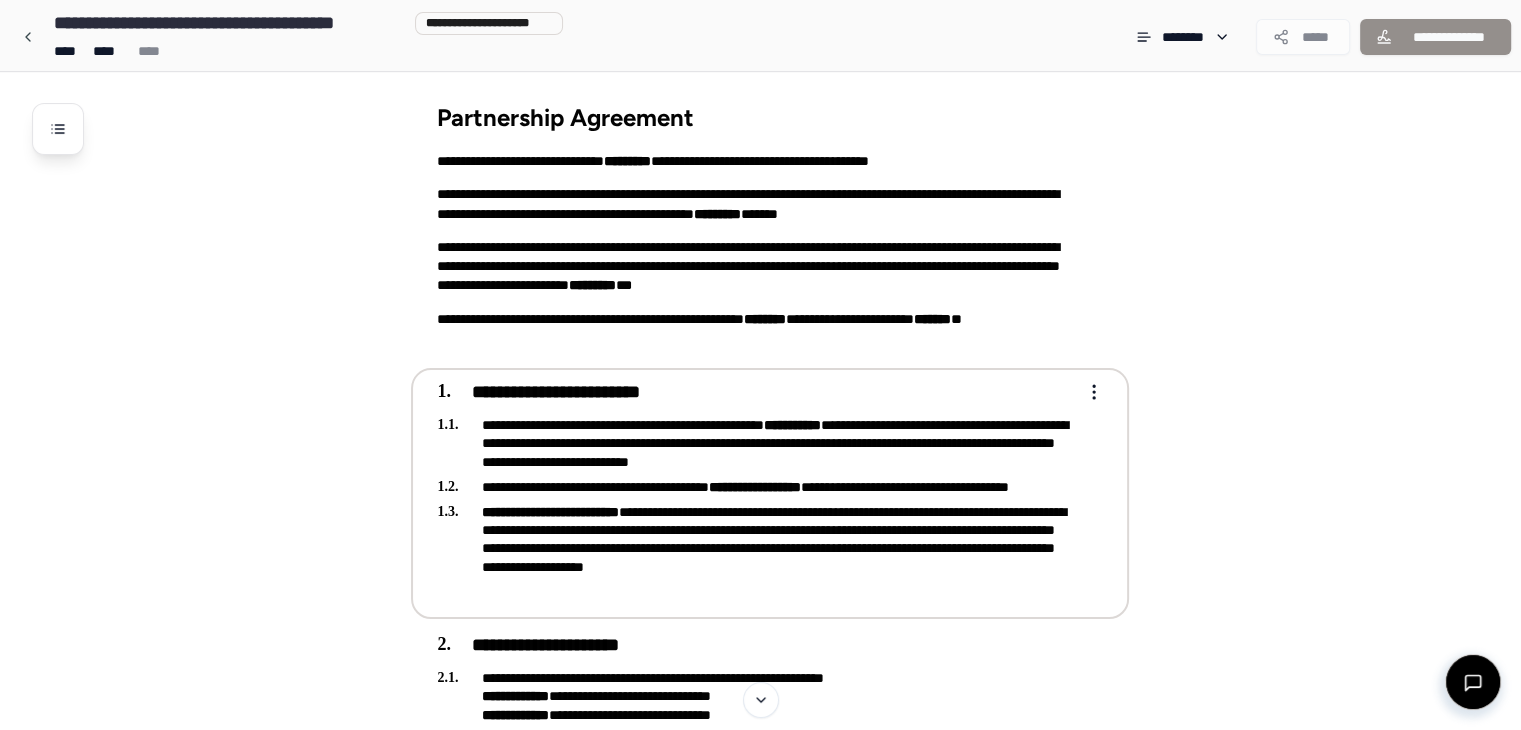 scroll, scrollTop: 0, scrollLeft: 0, axis: both 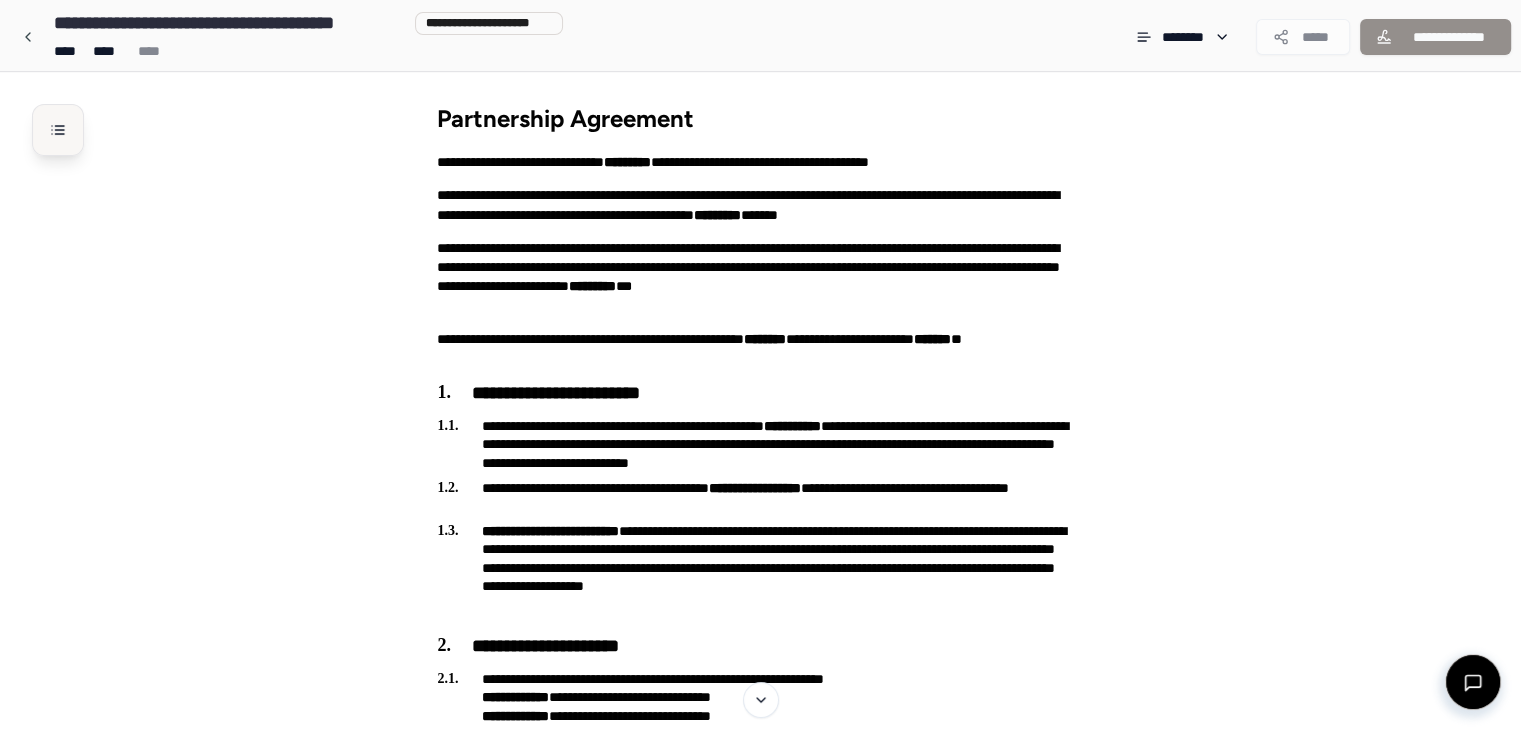 click at bounding box center [58, 130] 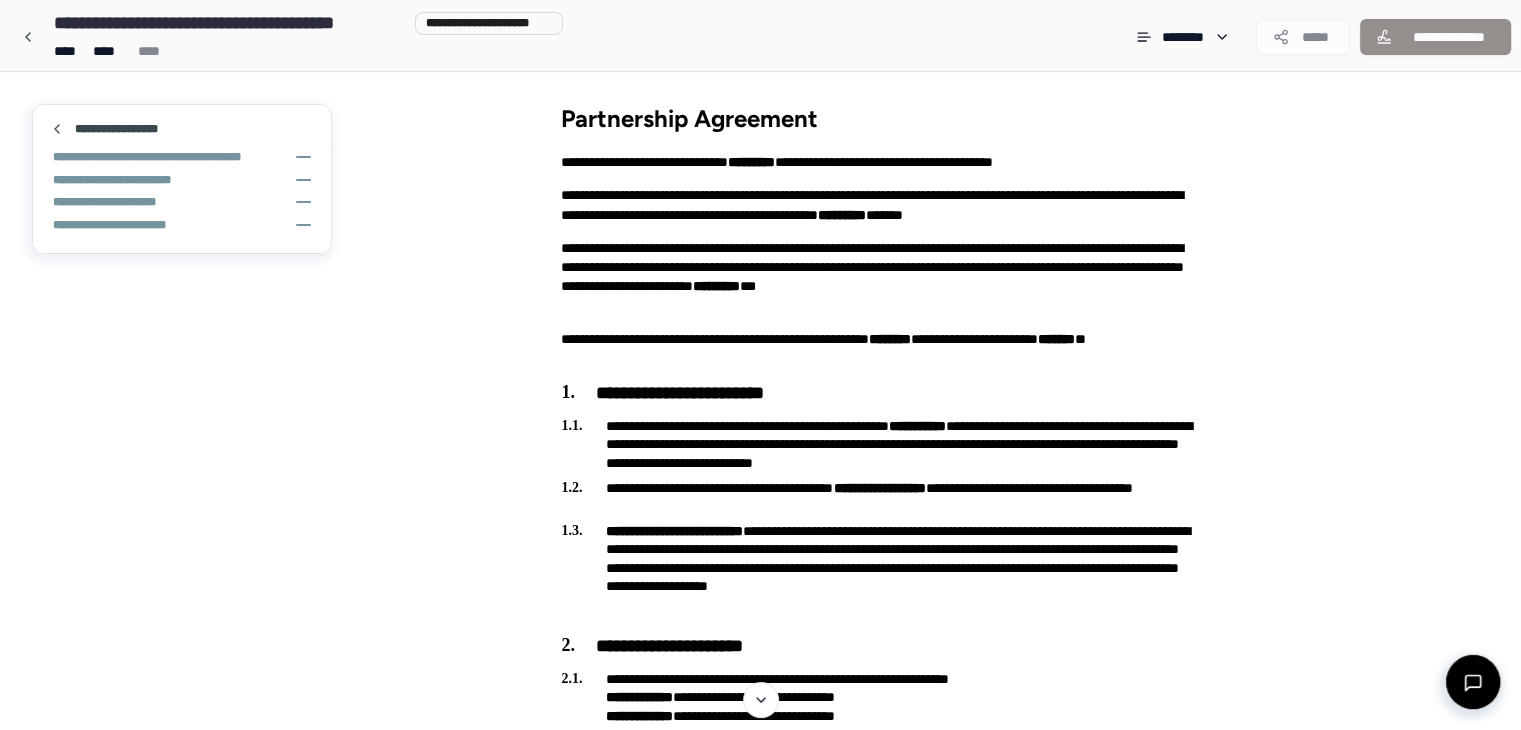 click on "**********" at bounding box center [760, 645] 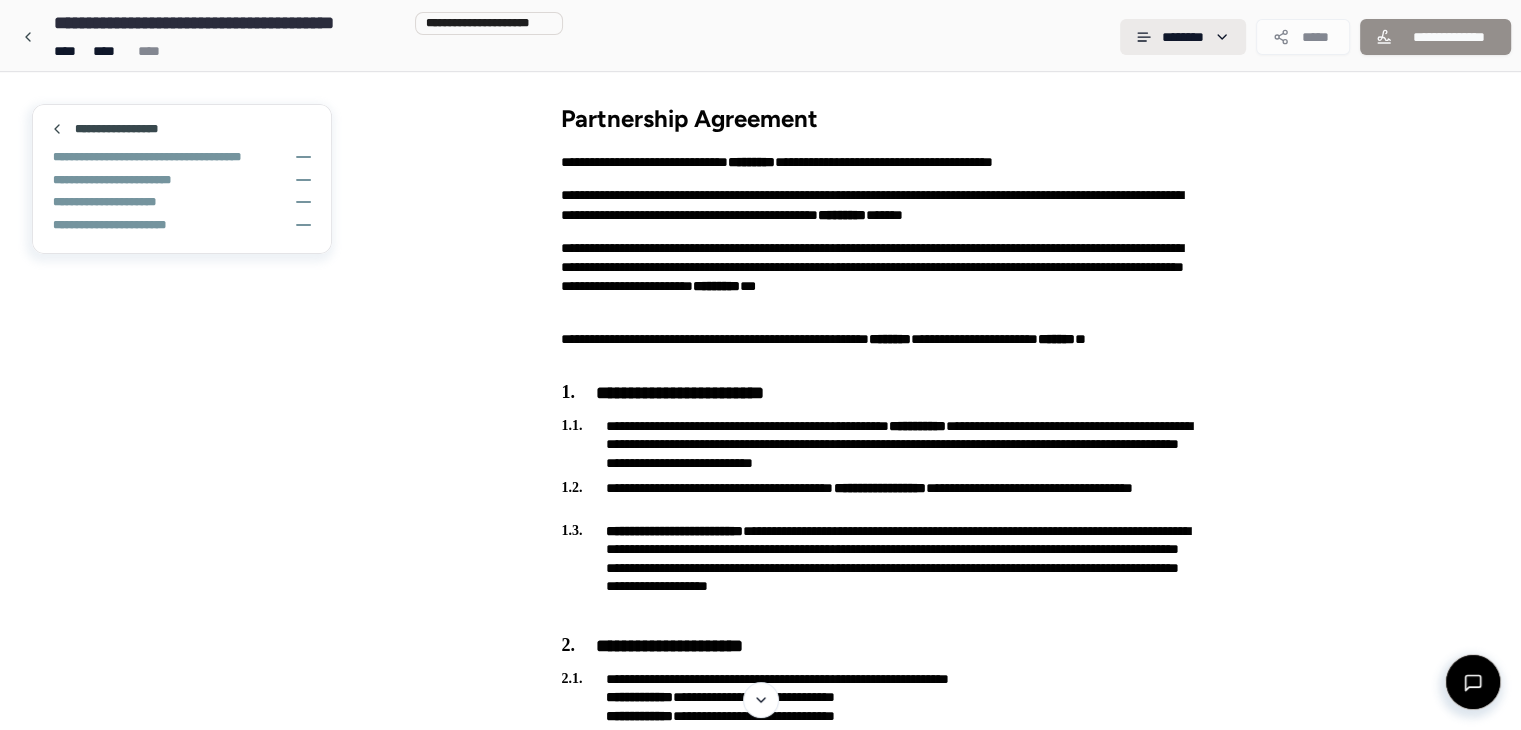 click on "**********" at bounding box center (760, 606) 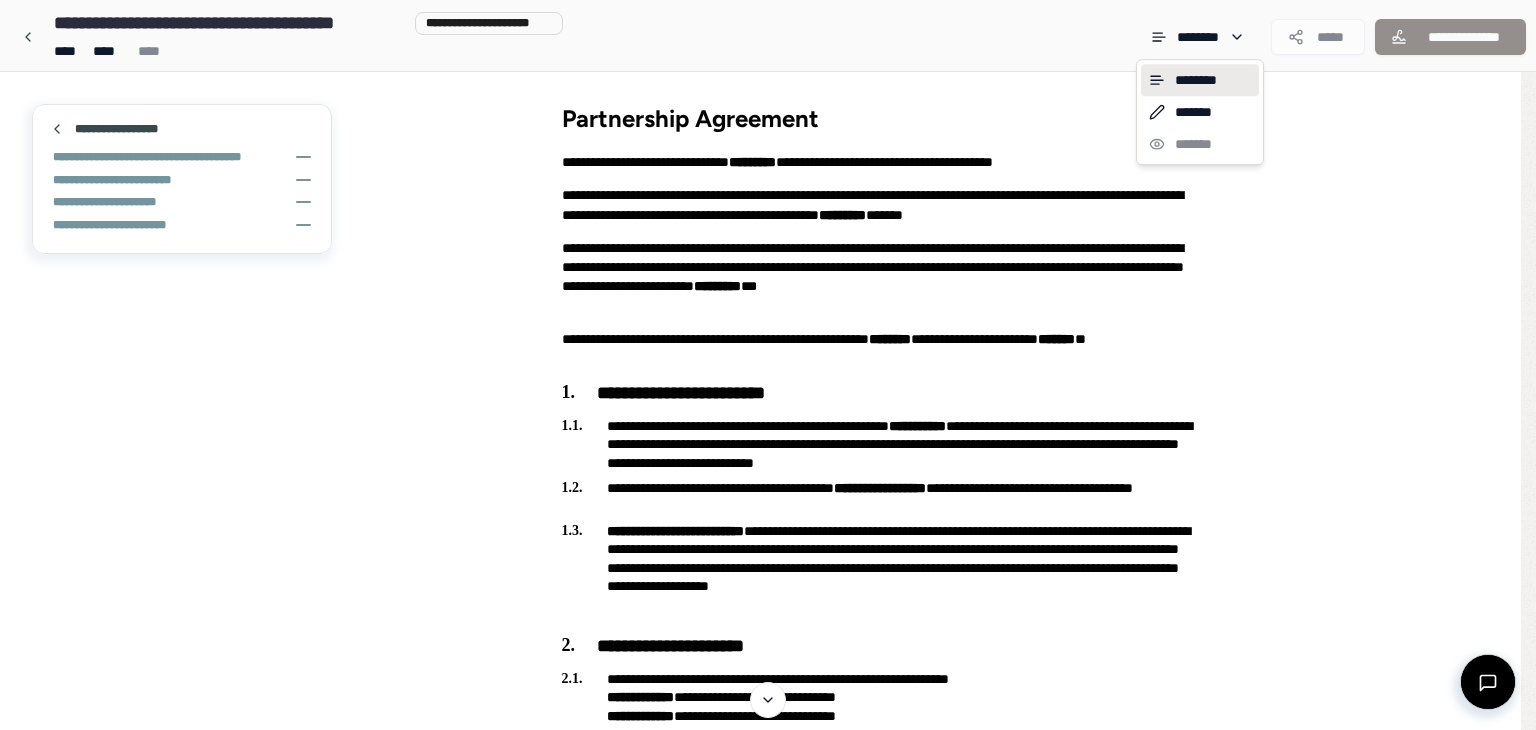 click on "**********" at bounding box center (768, 606) 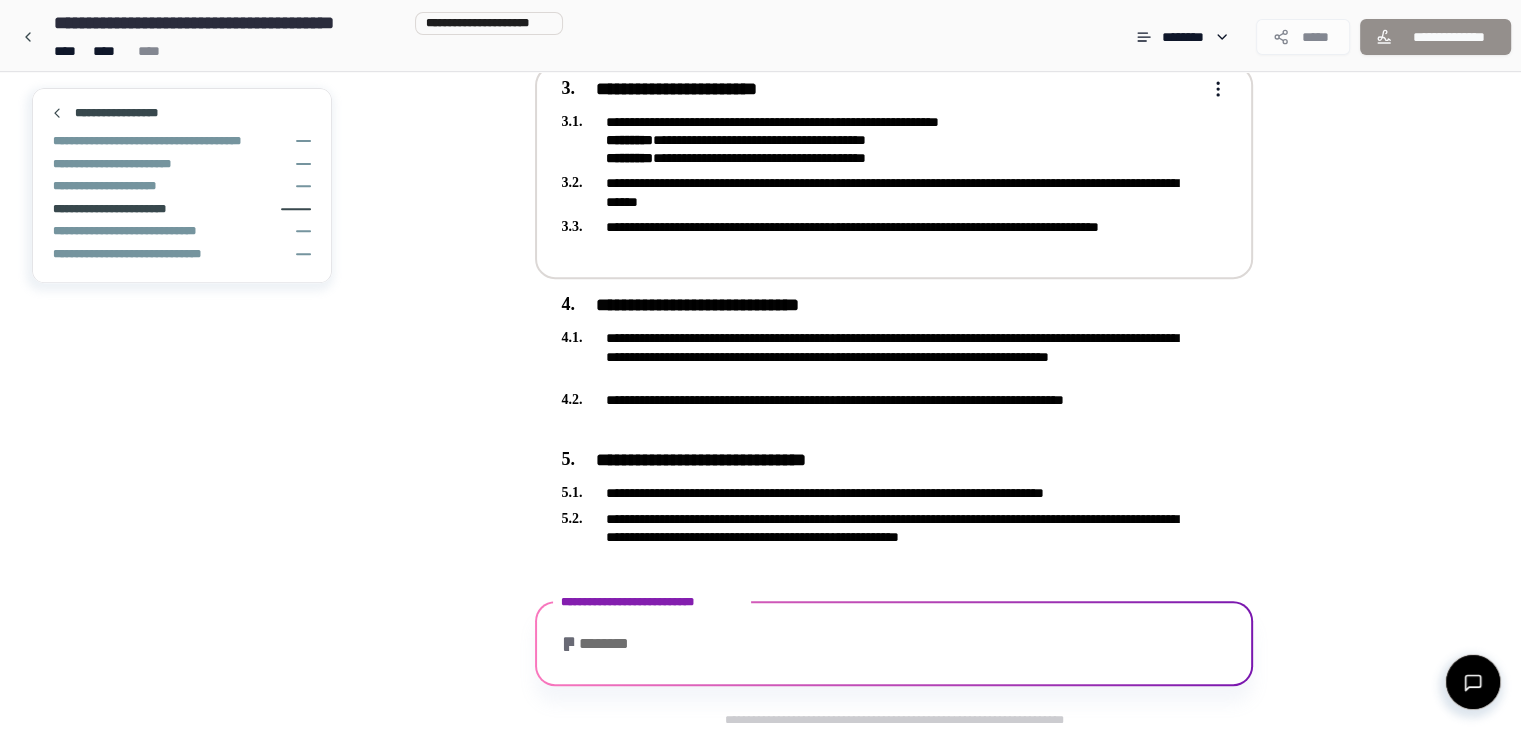 scroll, scrollTop: 896, scrollLeft: 0, axis: vertical 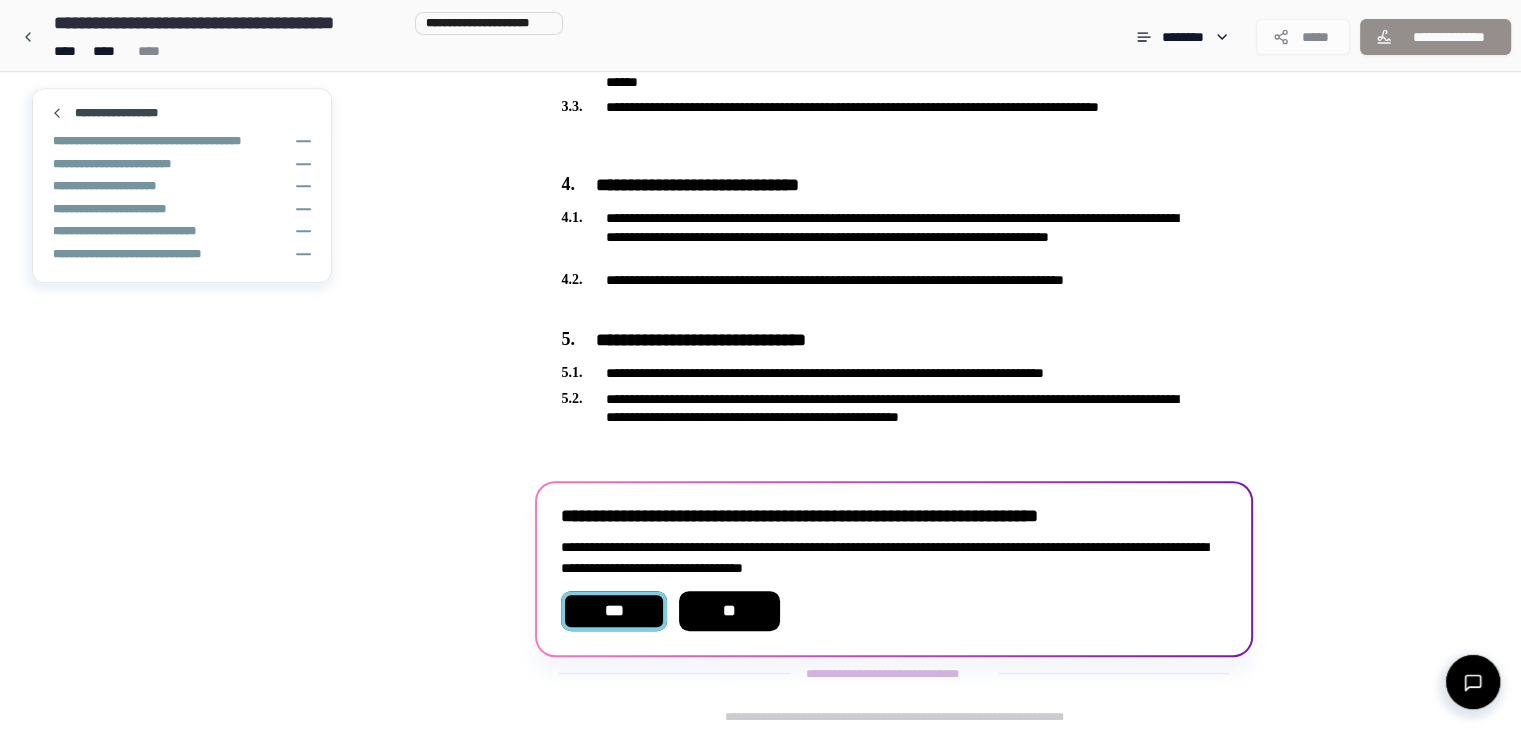 click on "***" at bounding box center [613, 611] 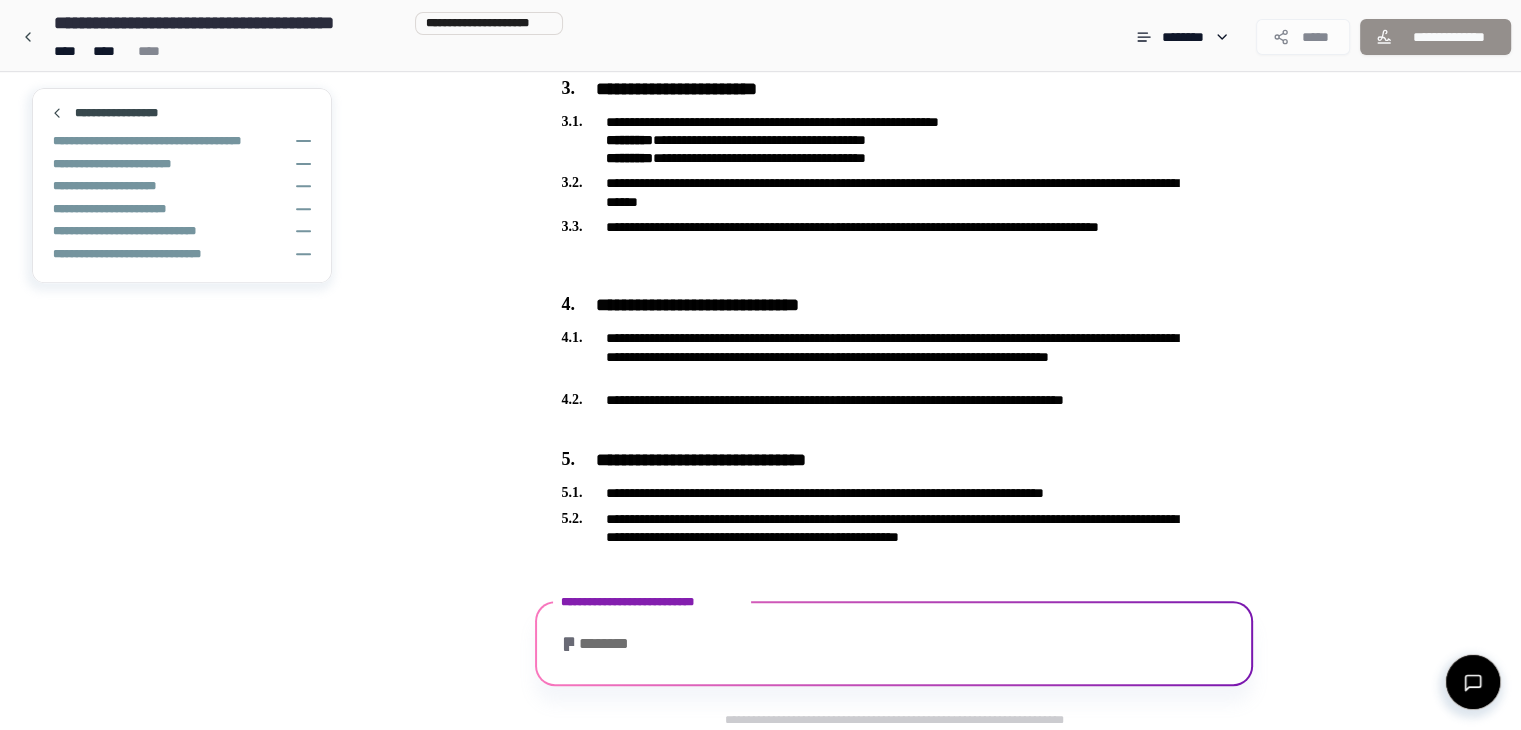 scroll, scrollTop: 1143, scrollLeft: 0, axis: vertical 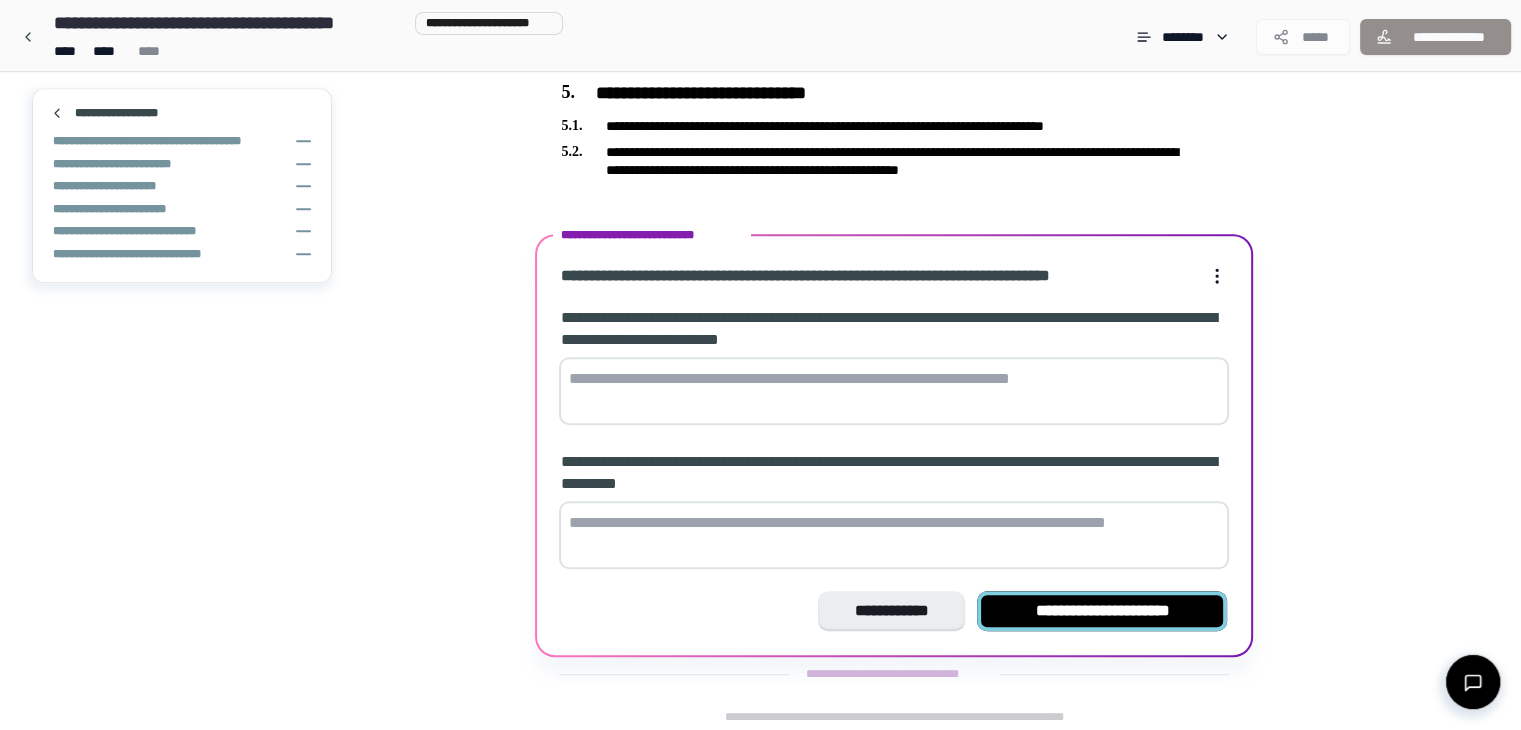 click on "**********" at bounding box center (1102, 611) 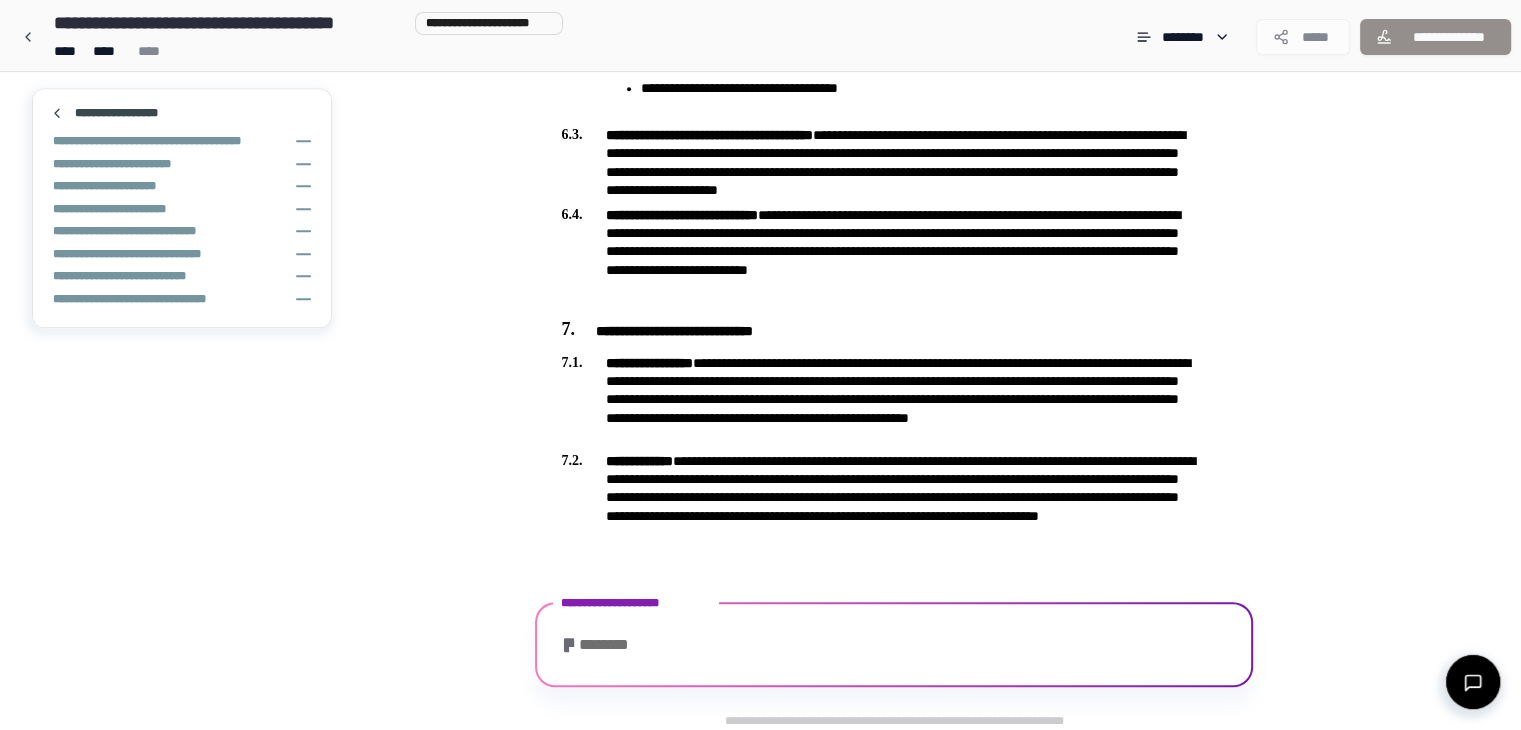 scroll, scrollTop: 1552, scrollLeft: 0, axis: vertical 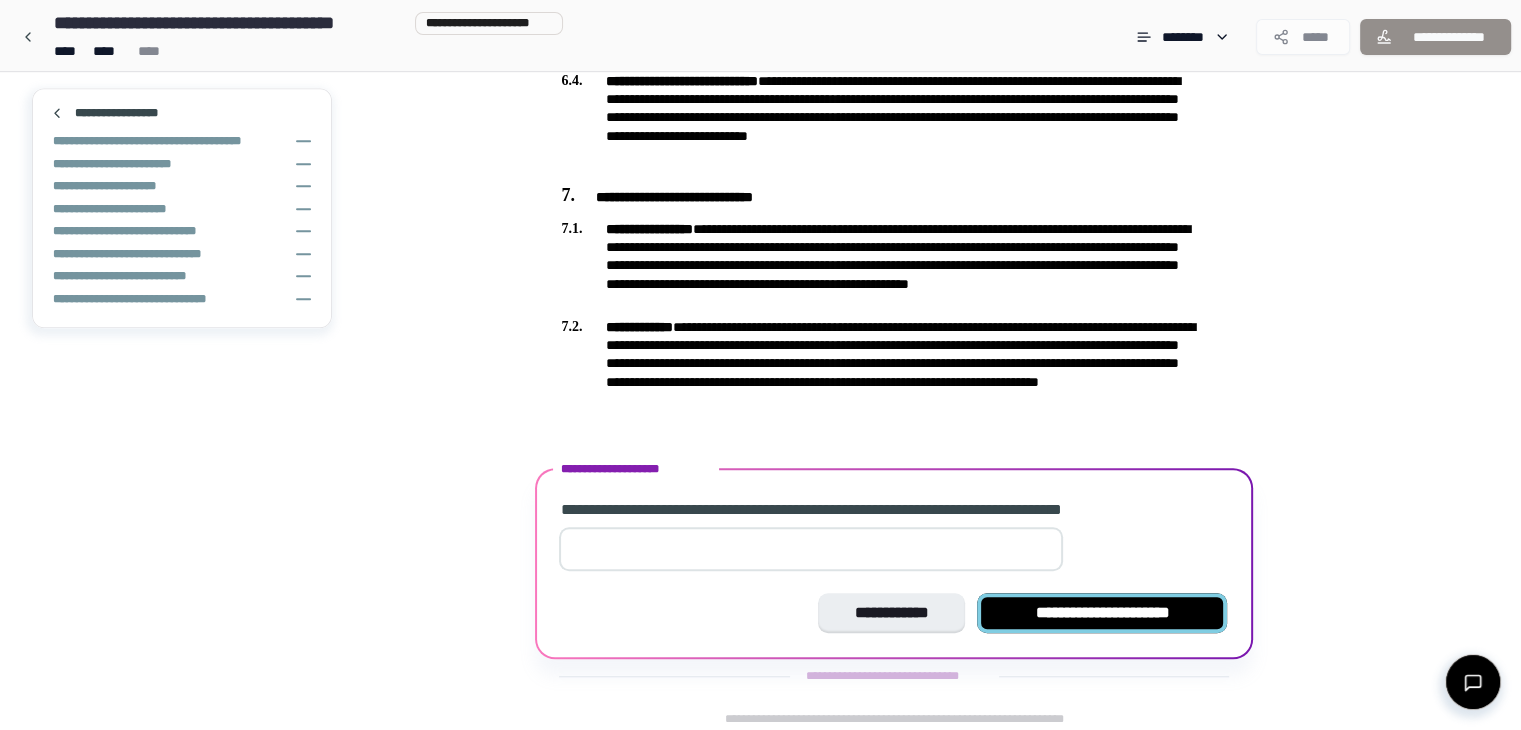 click on "**********" at bounding box center [1102, 613] 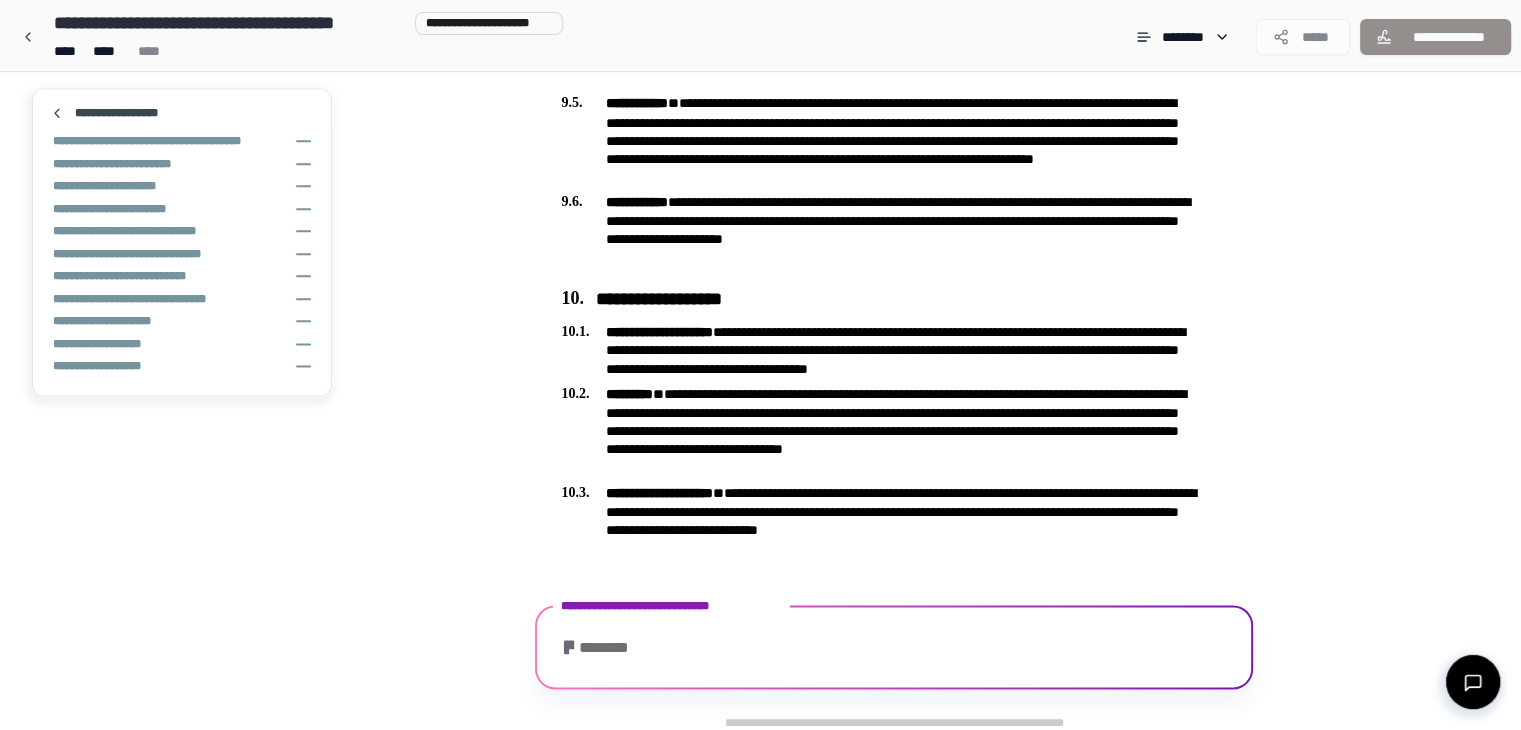 scroll, scrollTop: 2674, scrollLeft: 0, axis: vertical 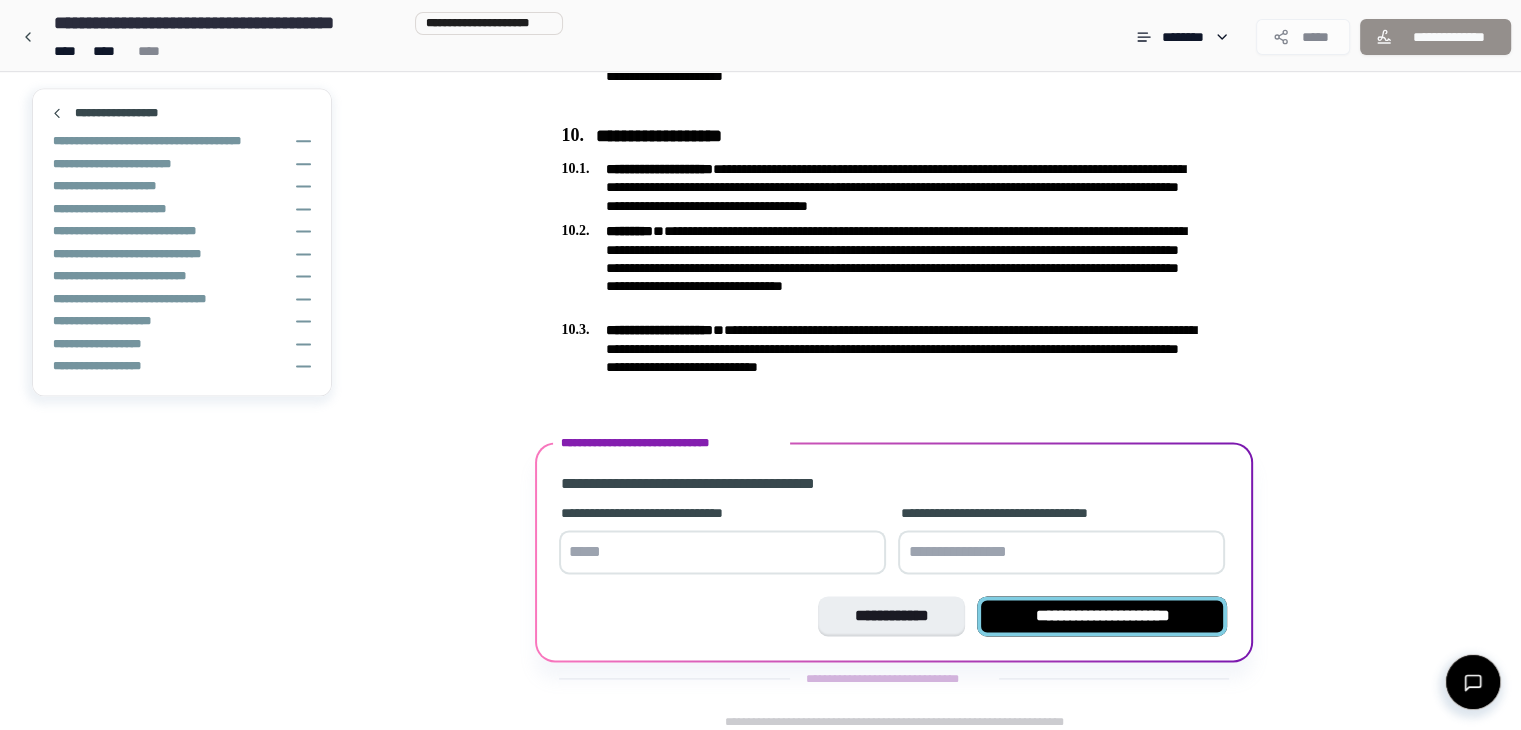 click on "**********" at bounding box center [1102, 616] 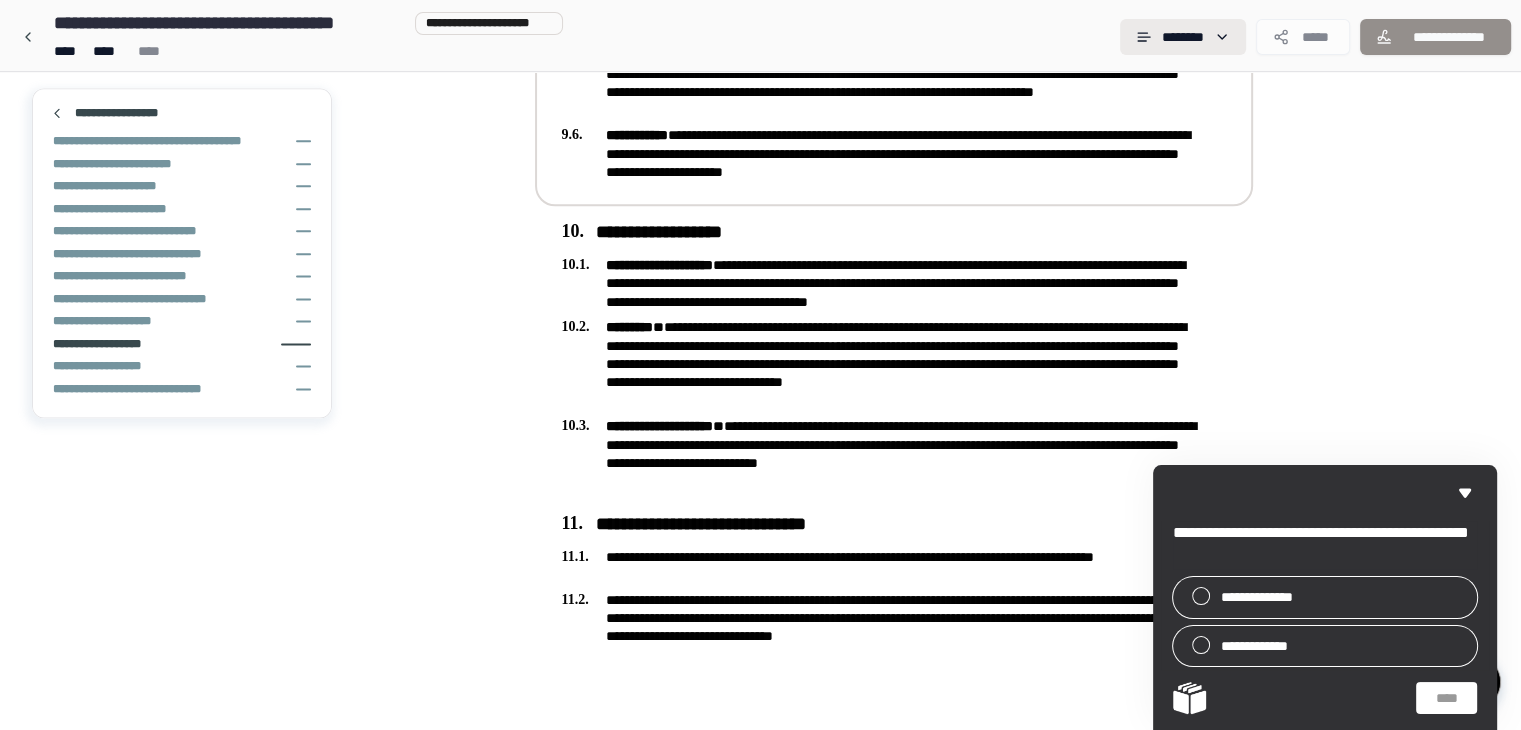 scroll, scrollTop: 2954, scrollLeft: 0, axis: vertical 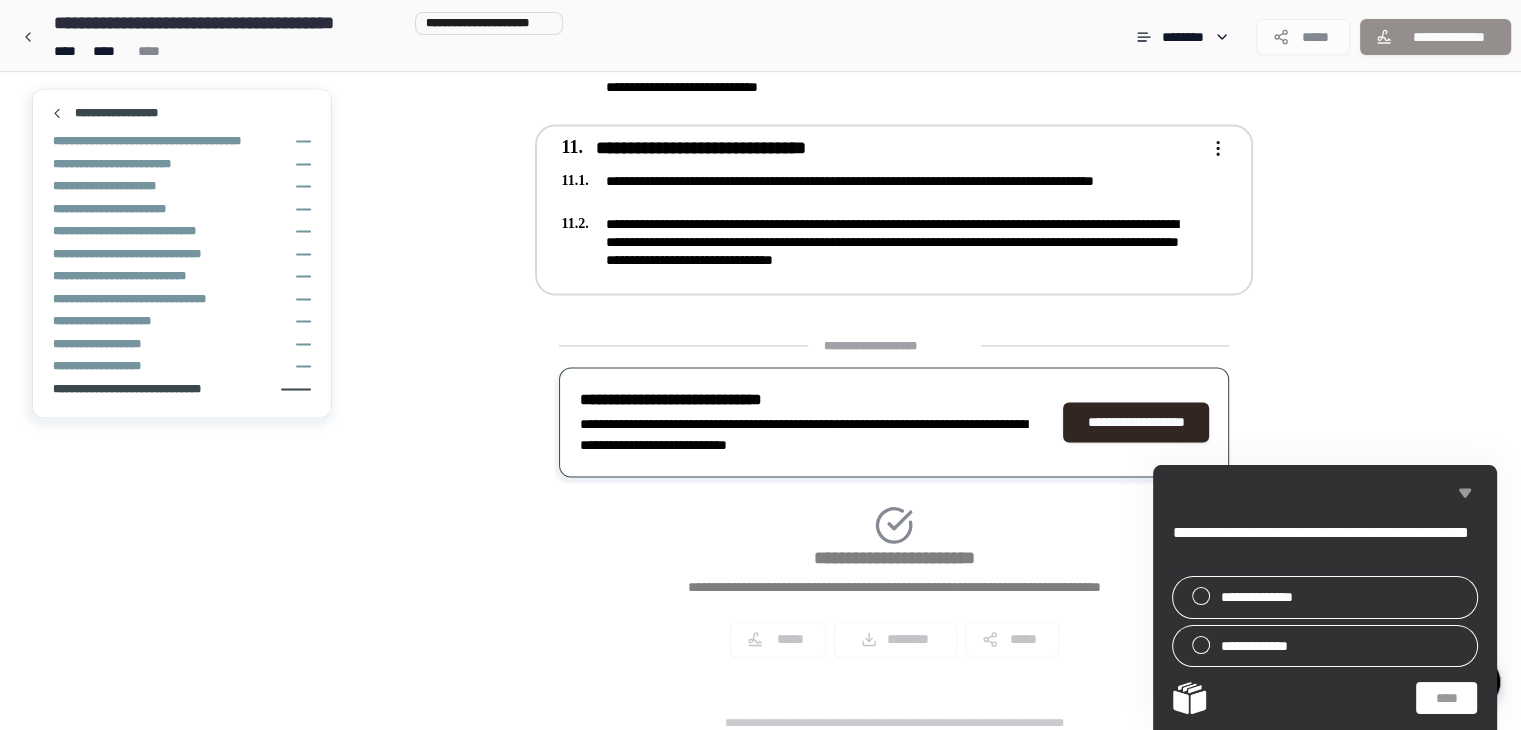 click 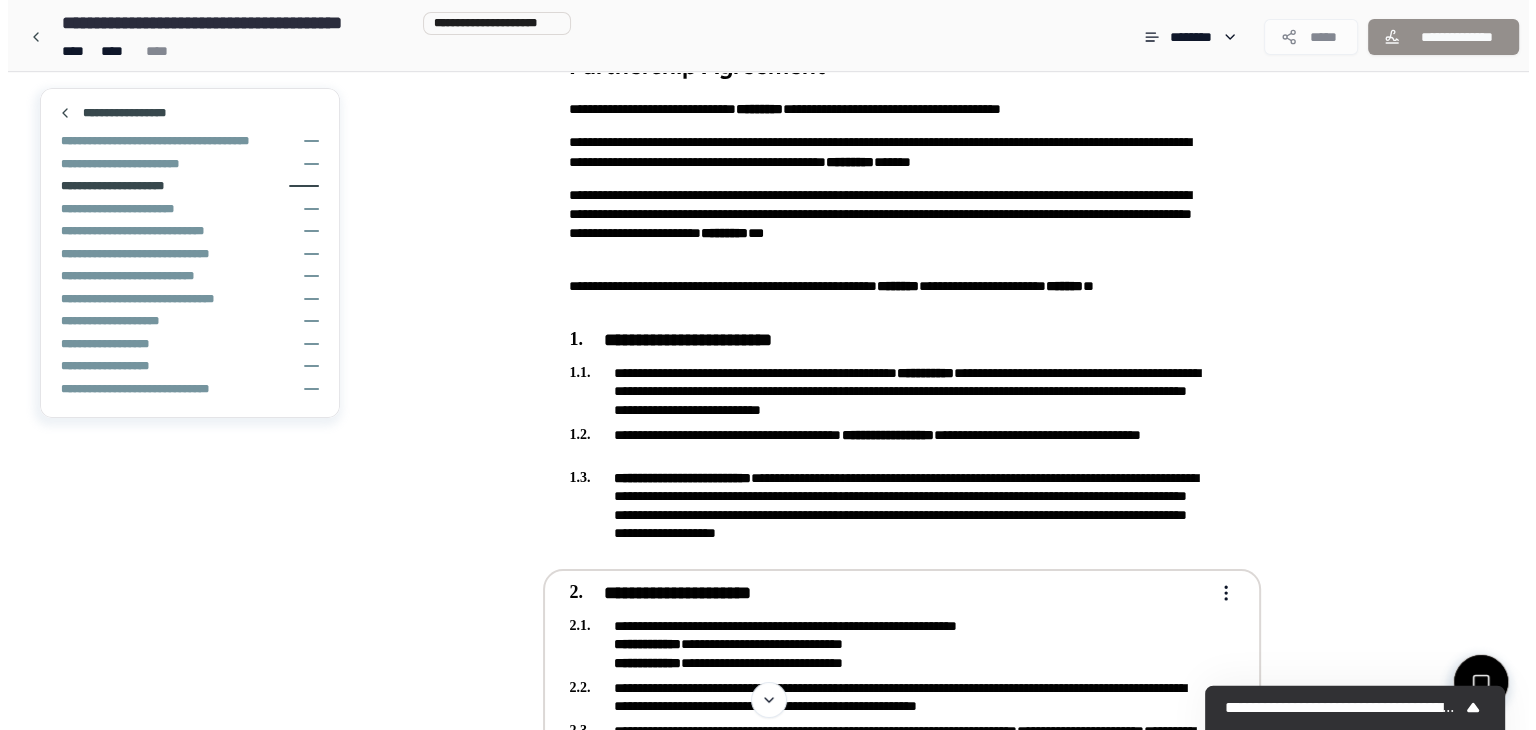 scroll, scrollTop: 0, scrollLeft: 0, axis: both 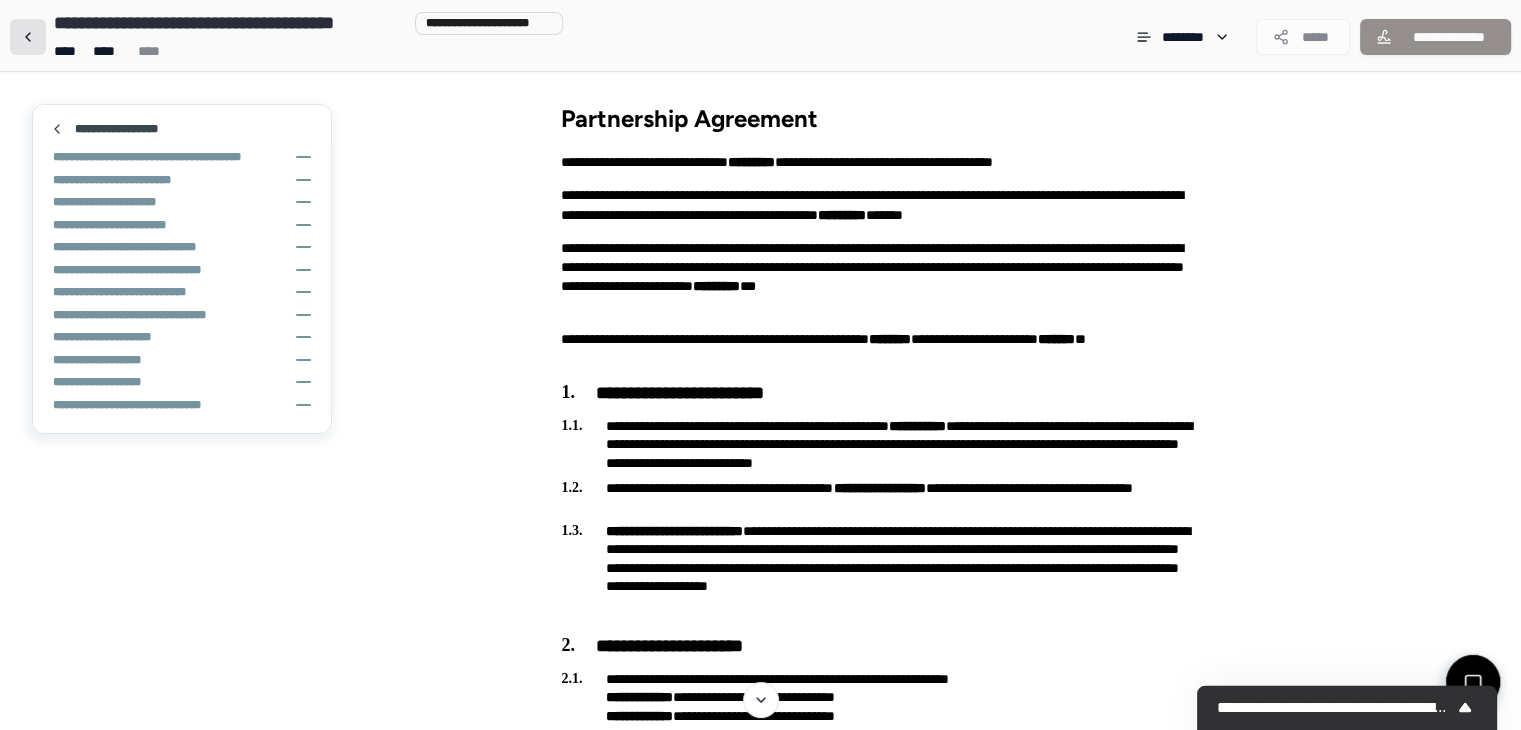click at bounding box center (28, 37) 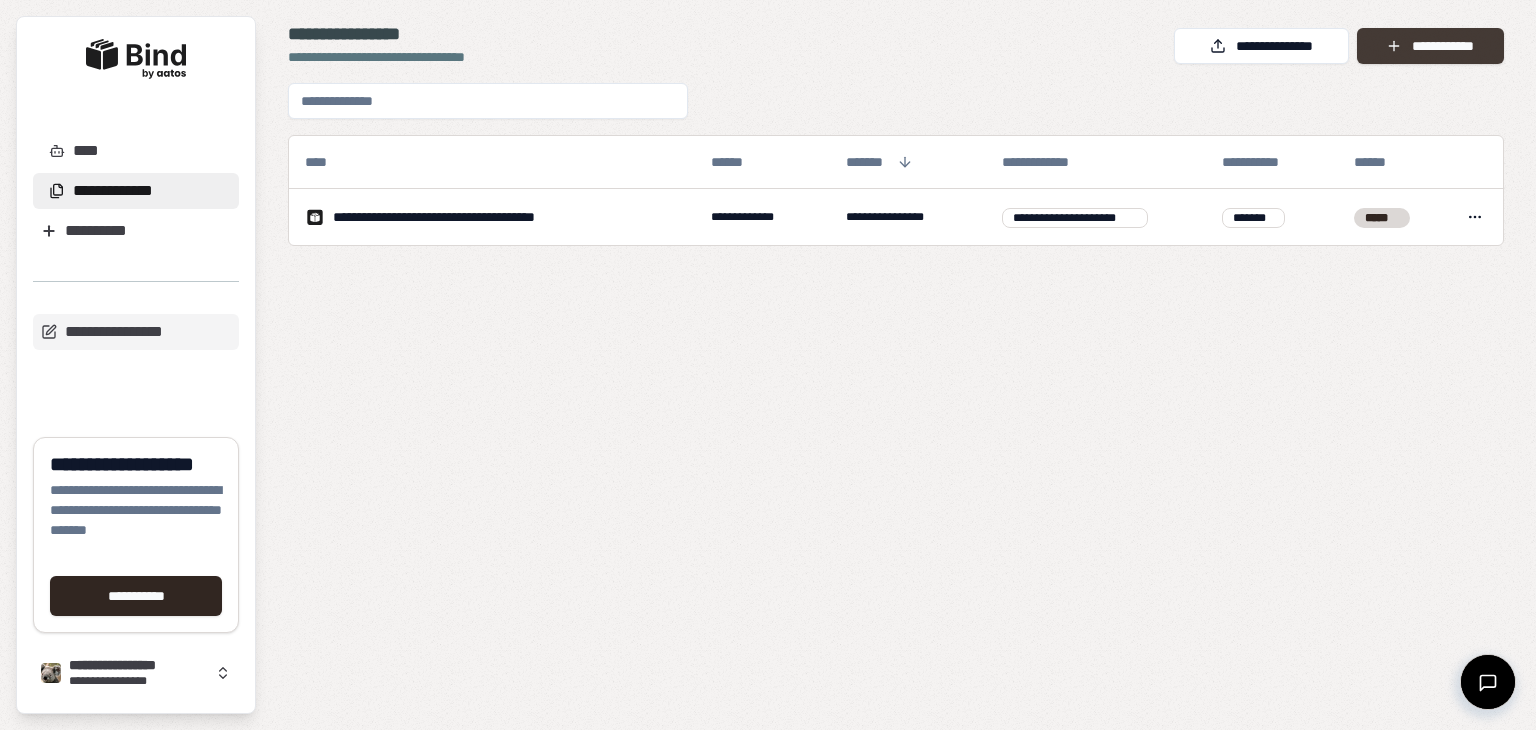 click on "**********" at bounding box center (1430, 46) 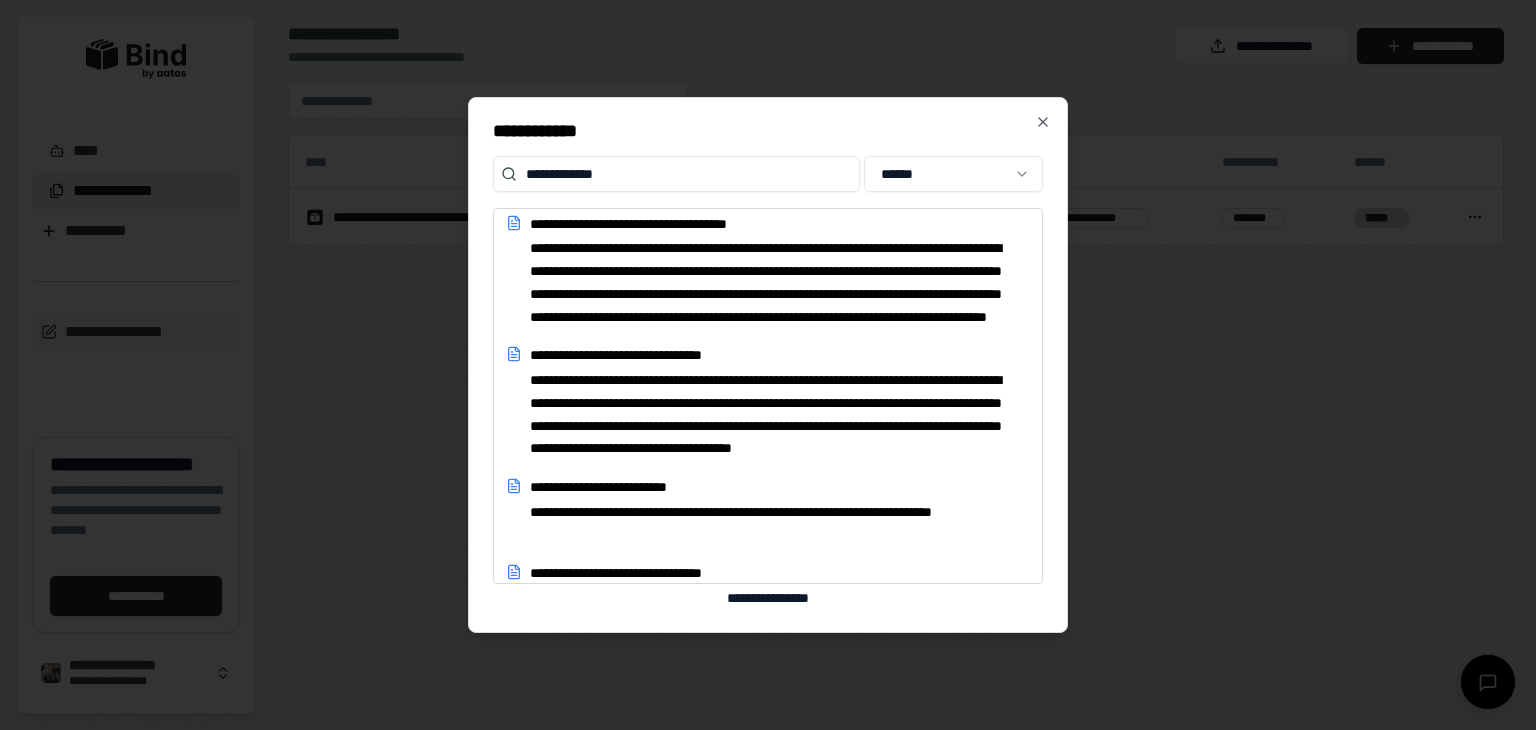 scroll, scrollTop: 0, scrollLeft: 0, axis: both 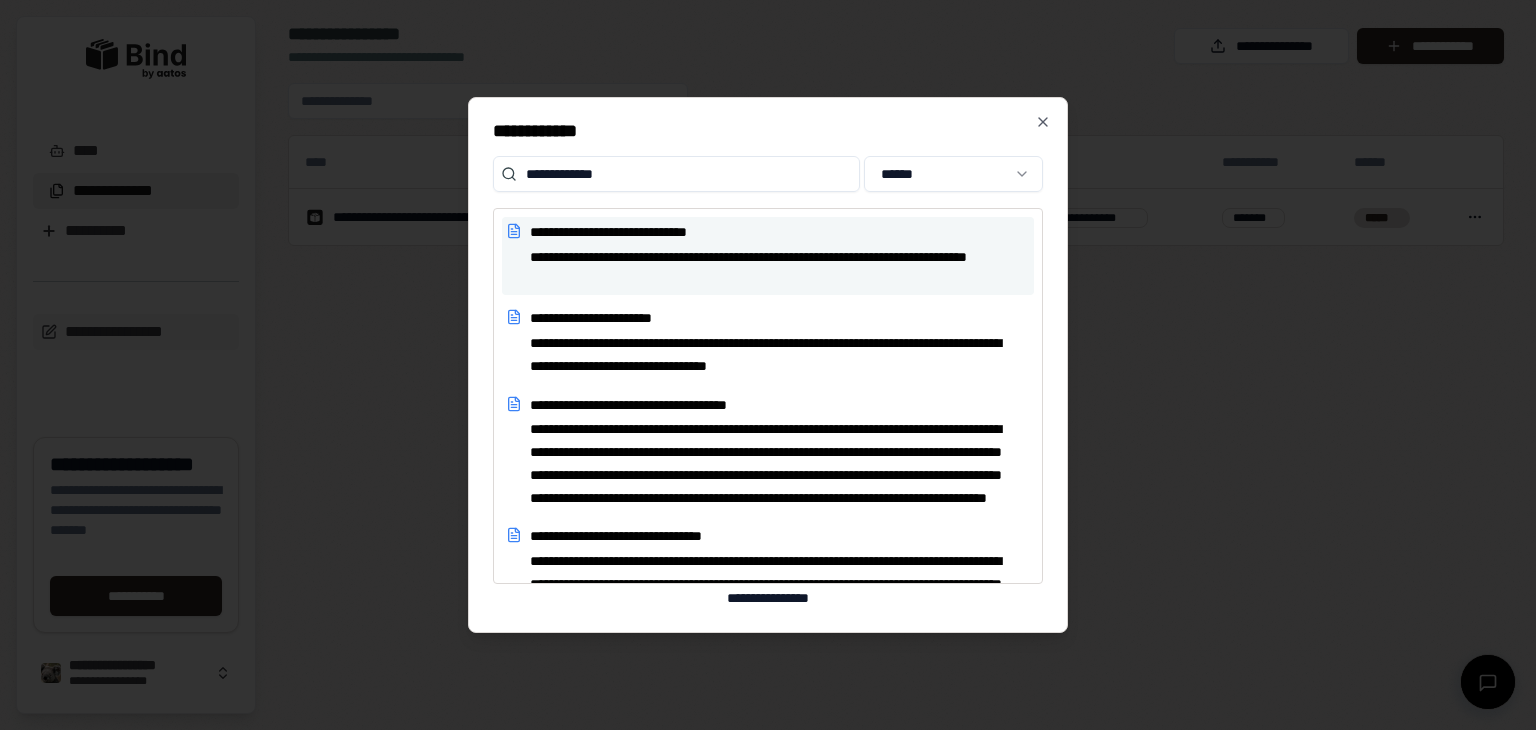 type on "**********" 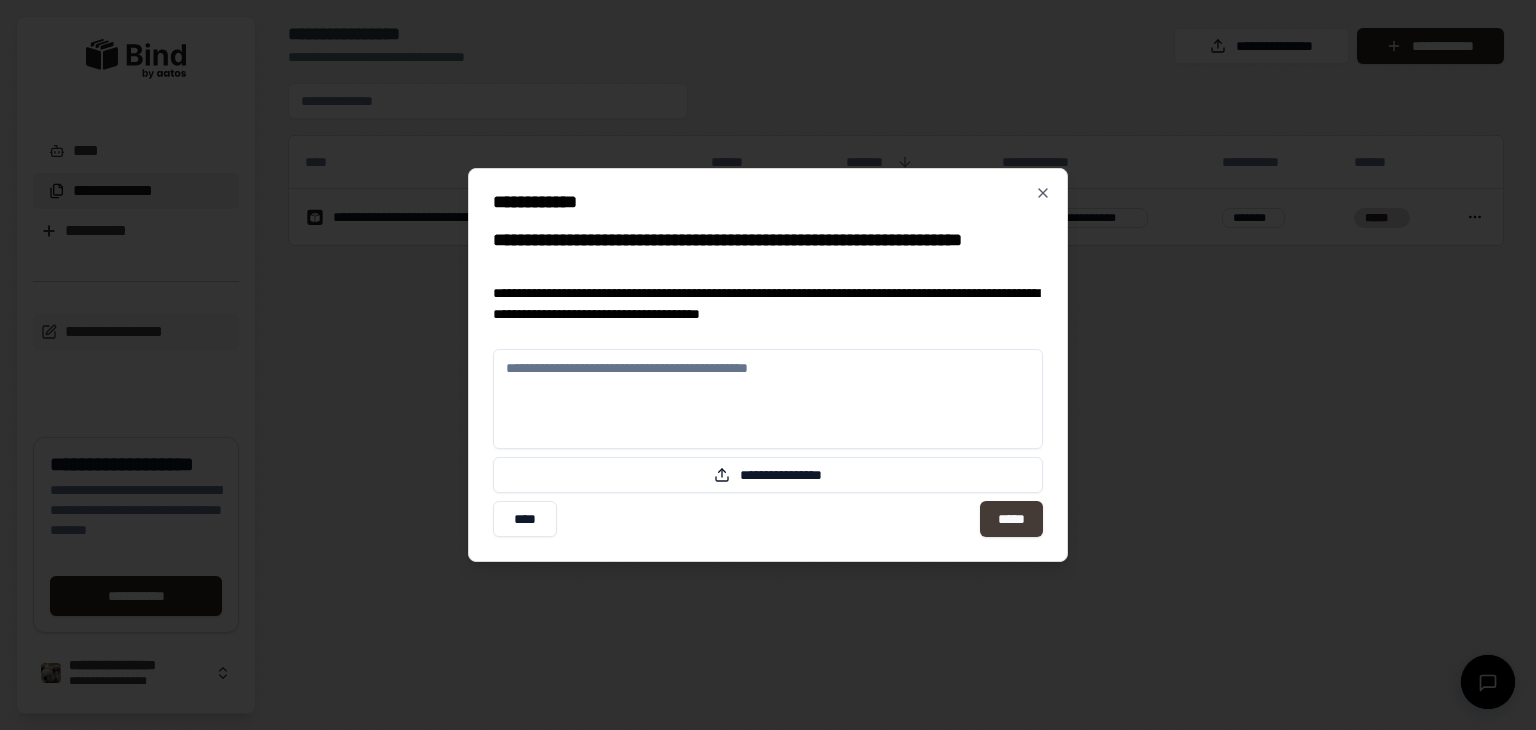 click on "*****" at bounding box center (1011, 519) 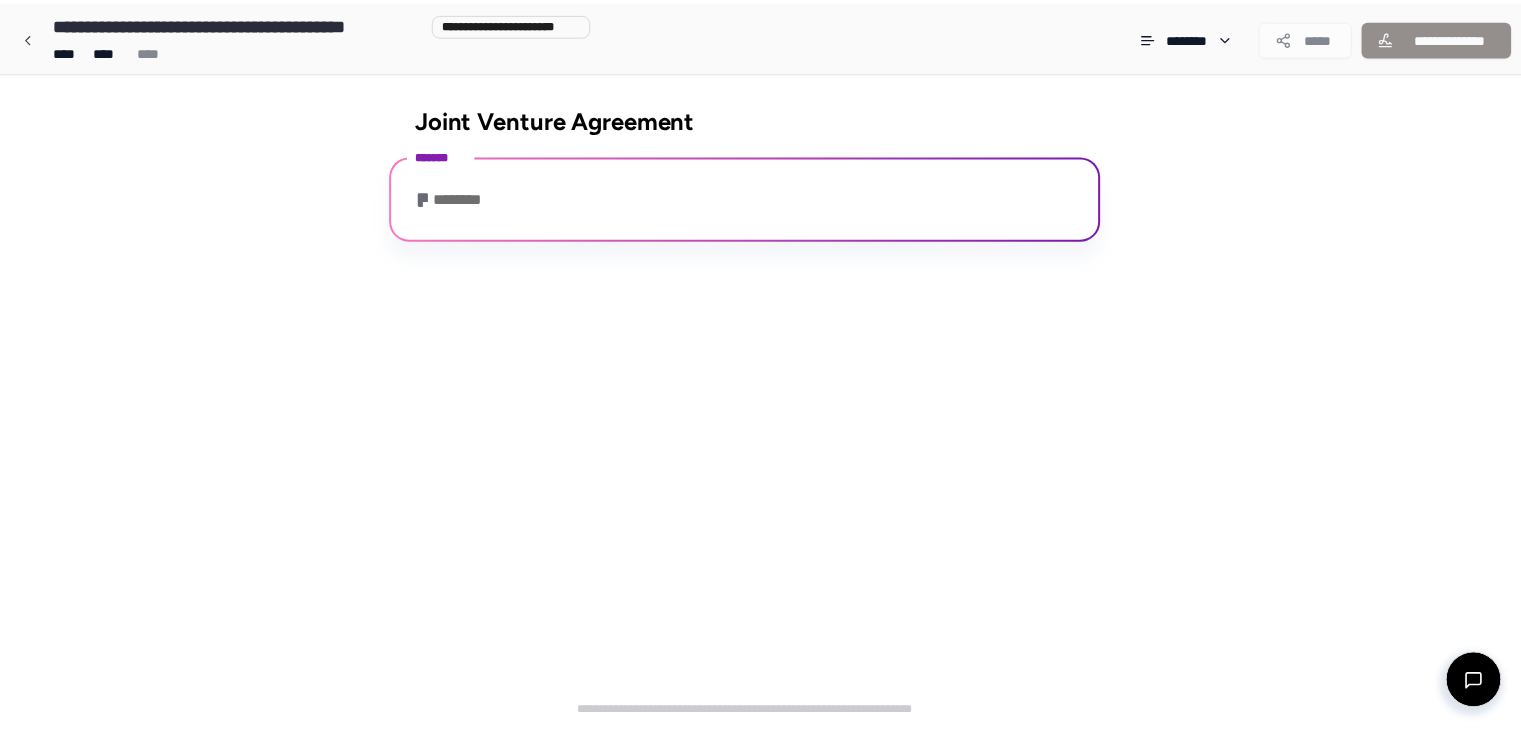 scroll, scrollTop: 104, scrollLeft: 0, axis: vertical 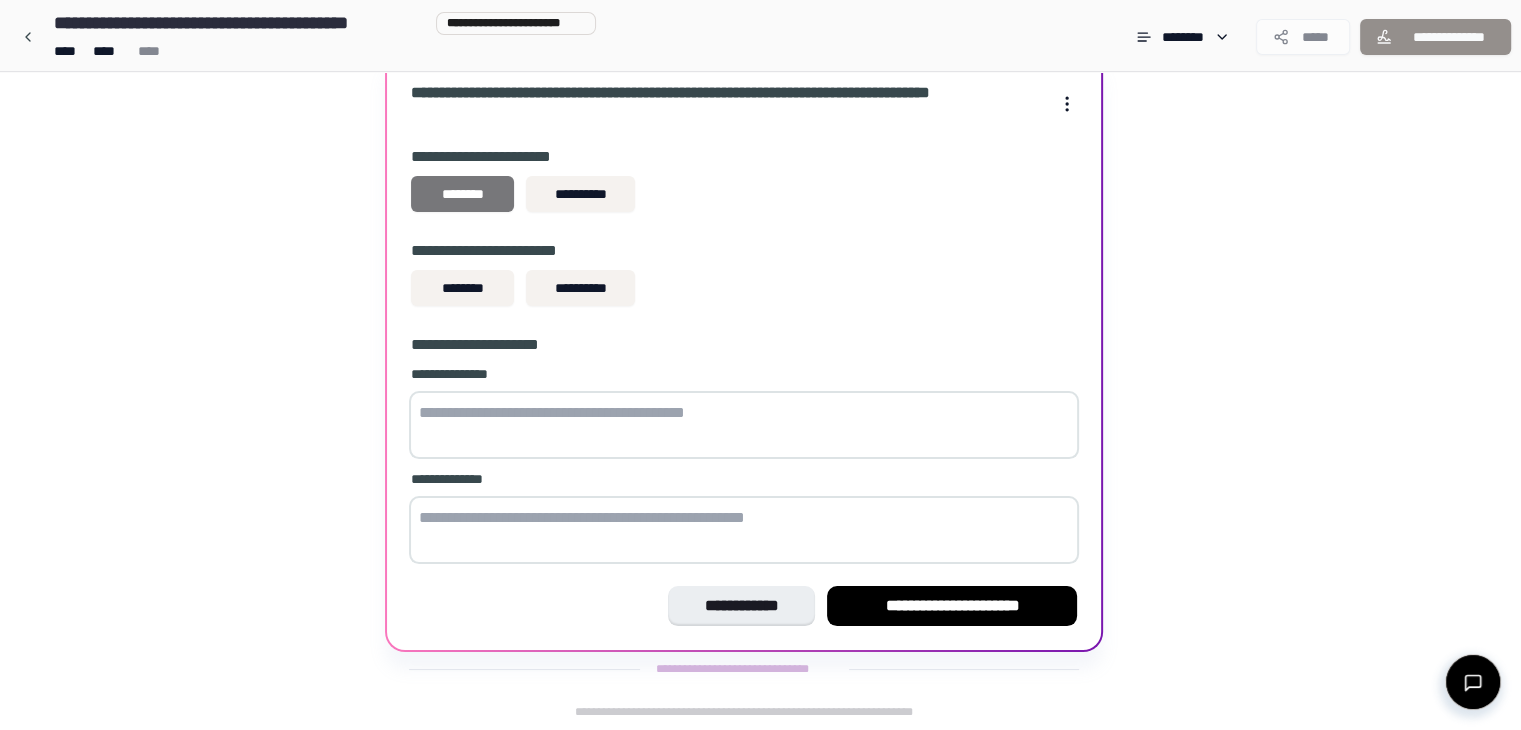 click on "********" at bounding box center (462, 194) 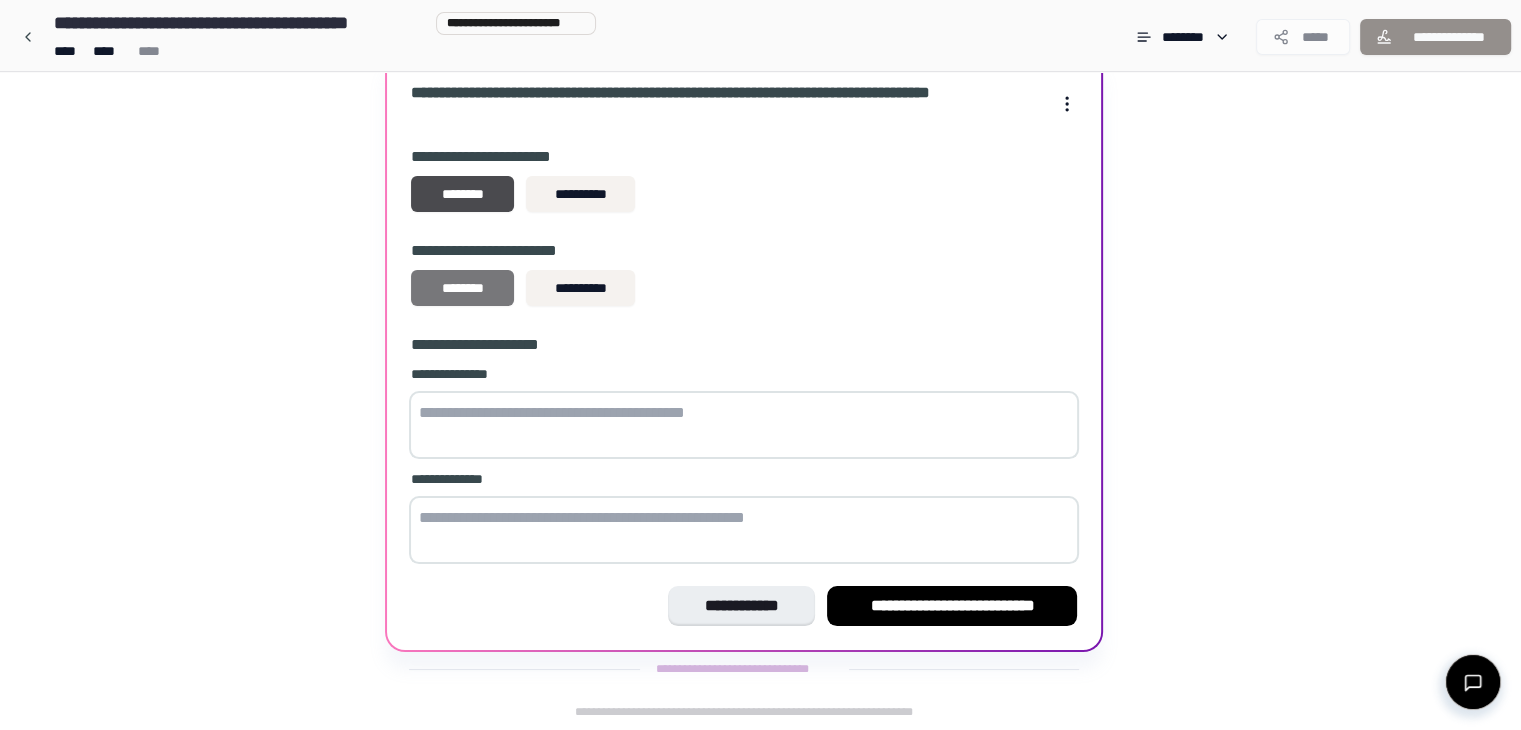 click on "********" at bounding box center [462, 288] 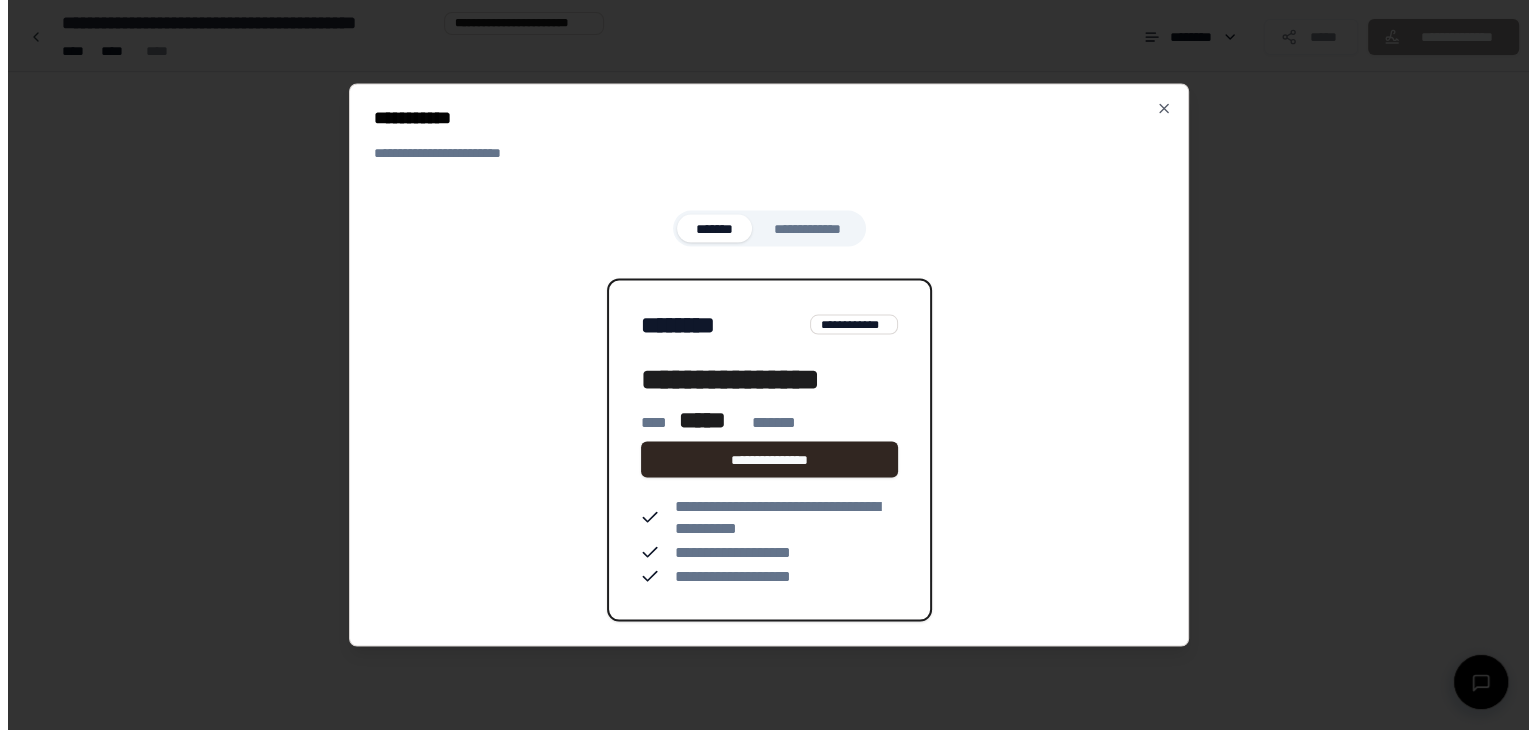 scroll, scrollTop: 0, scrollLeft: 0, axis: both 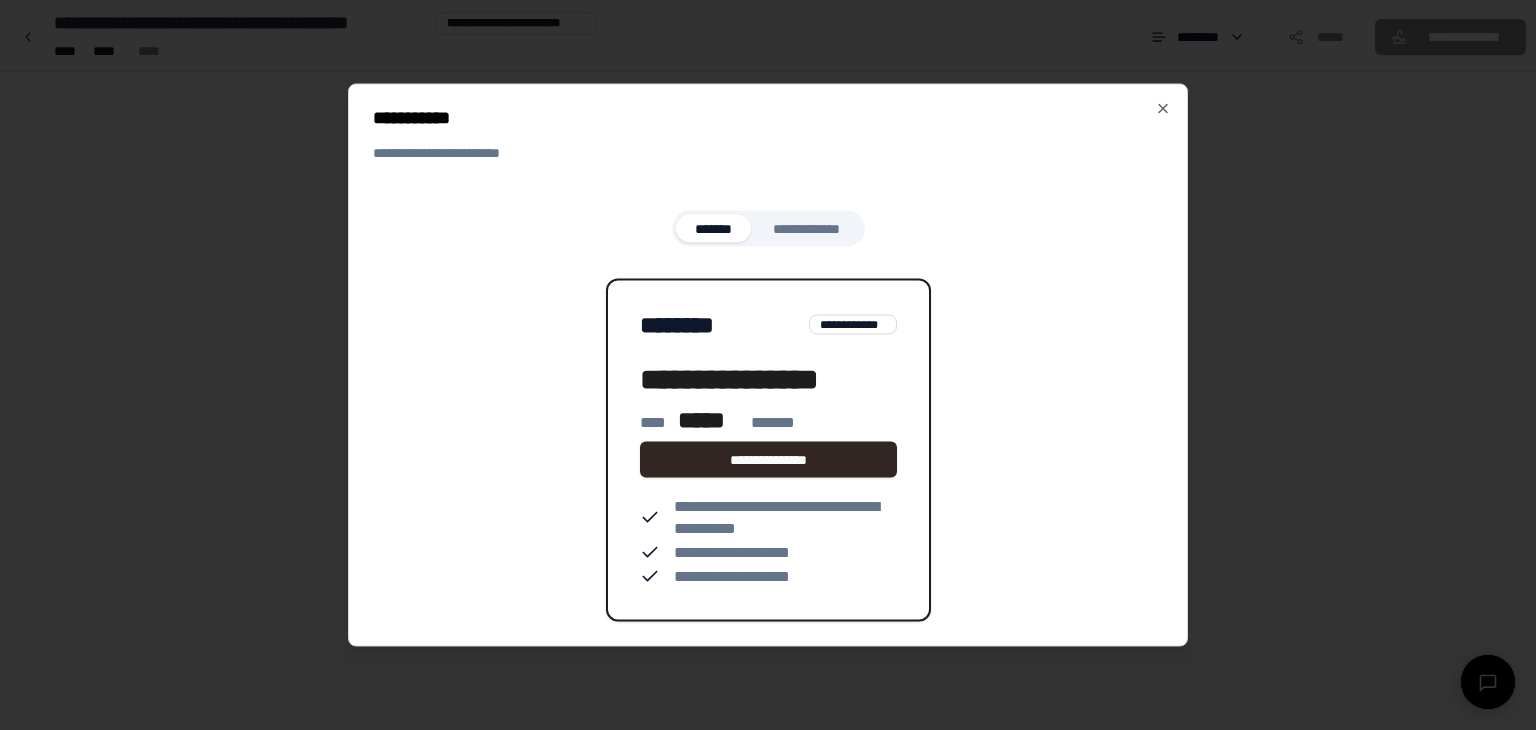 click on "**********" at bounding box center (768, 416) 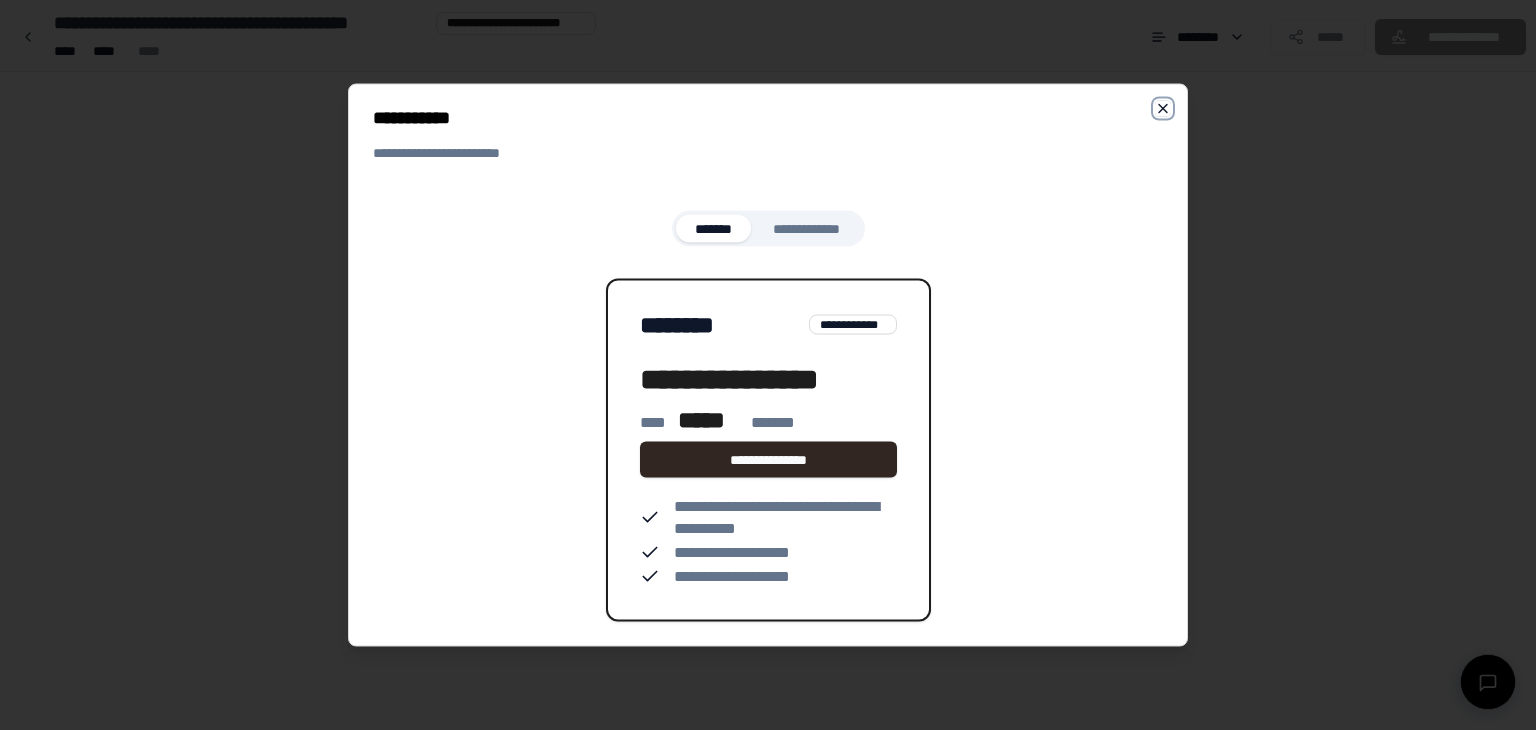 click 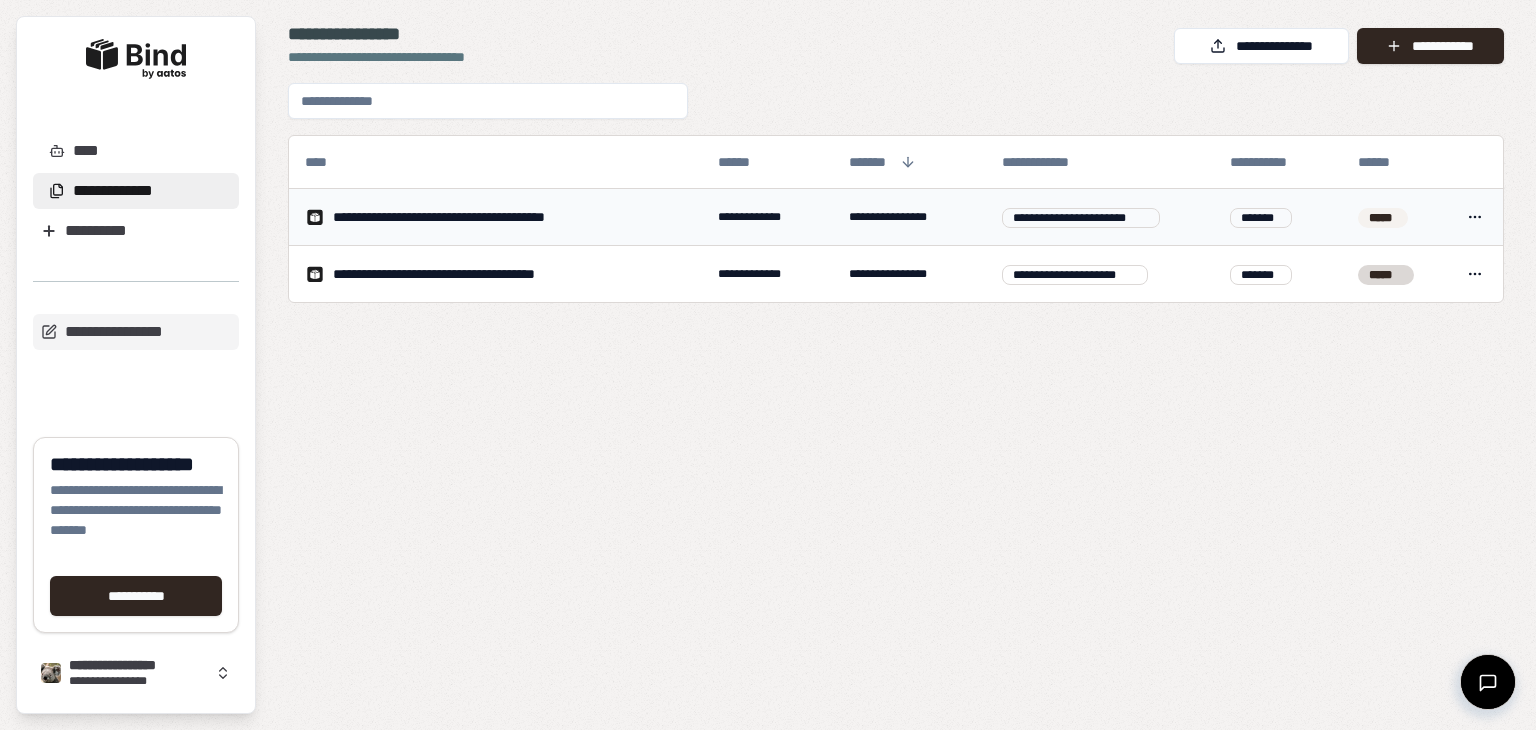 click on "**********" at bounding box center [475, 217] 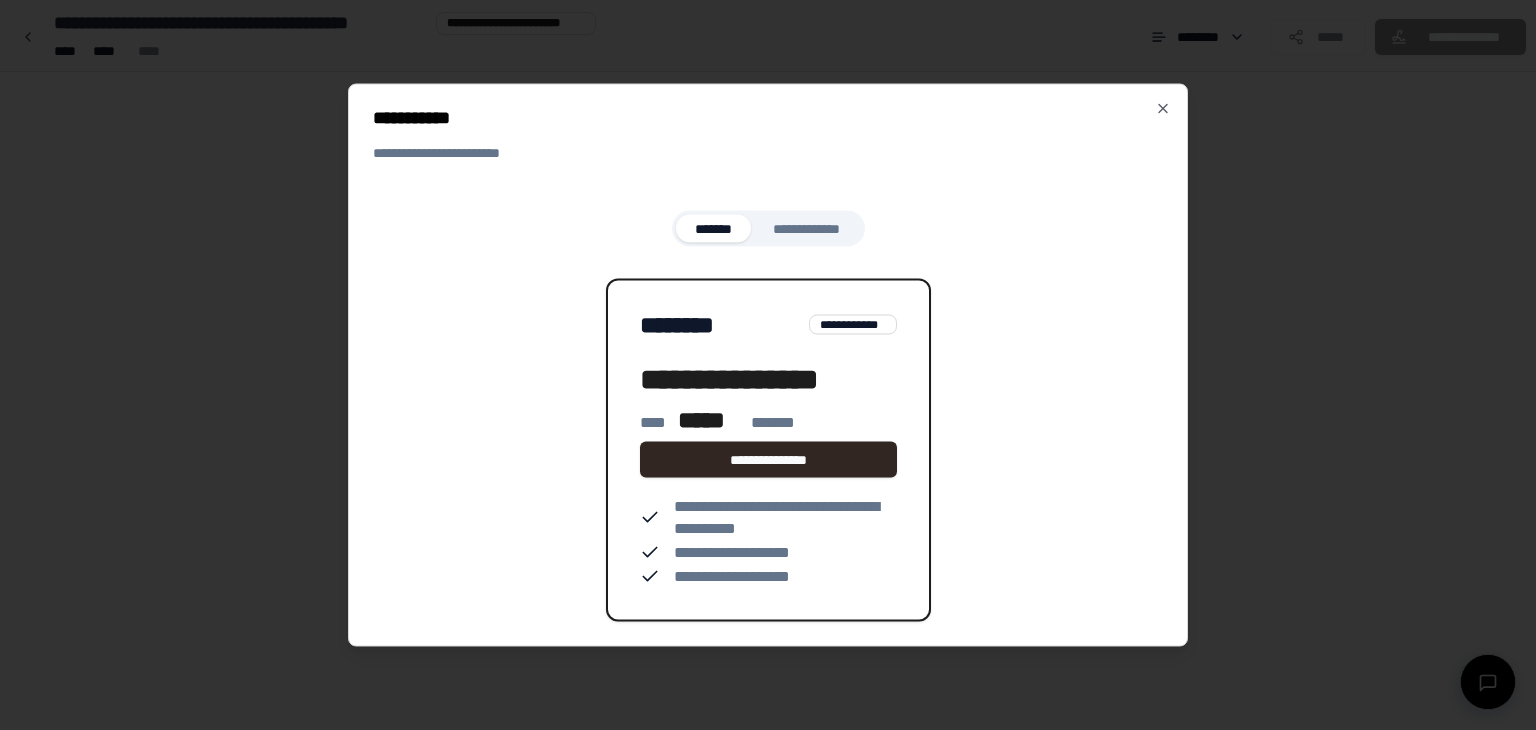 click on "**********" at bounding box center [768, 118] 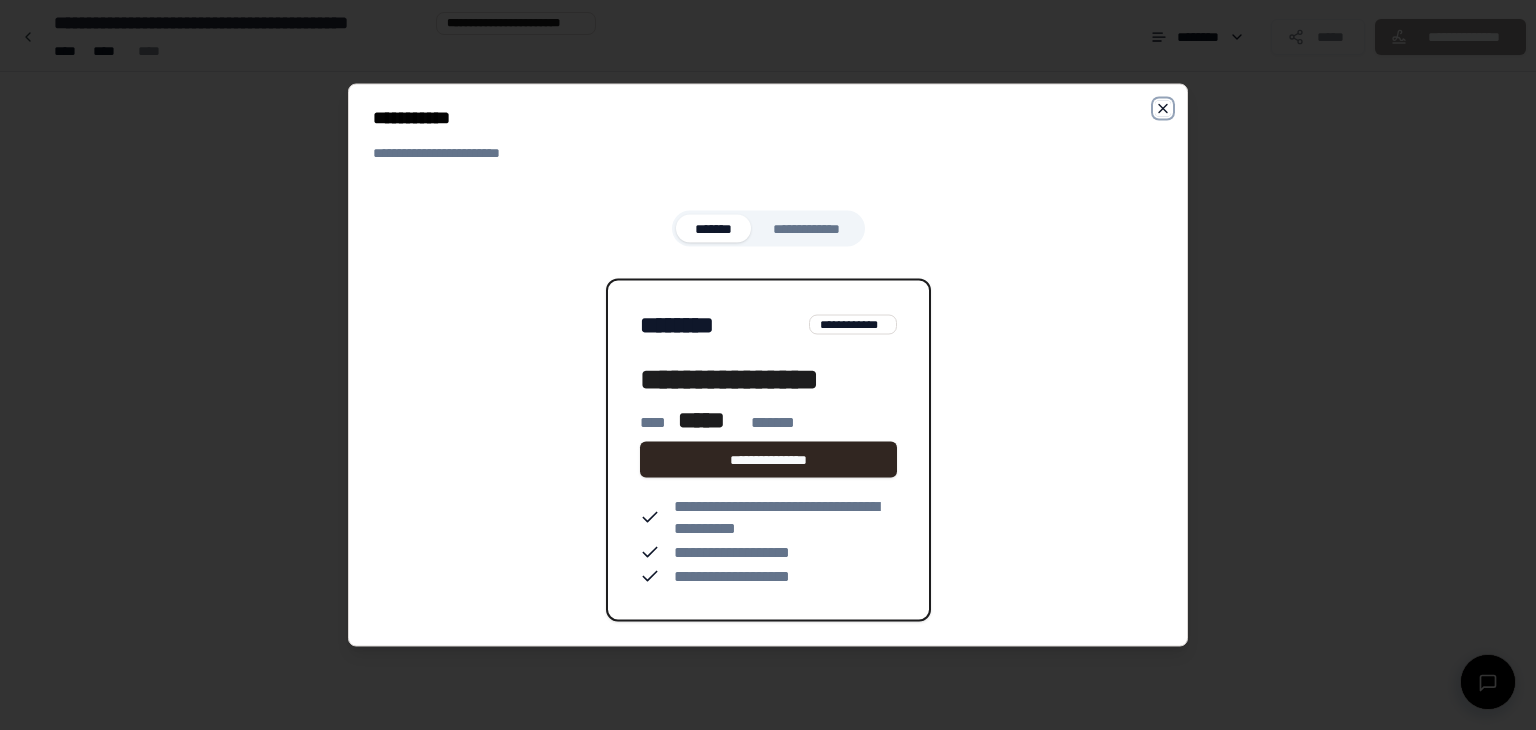 click 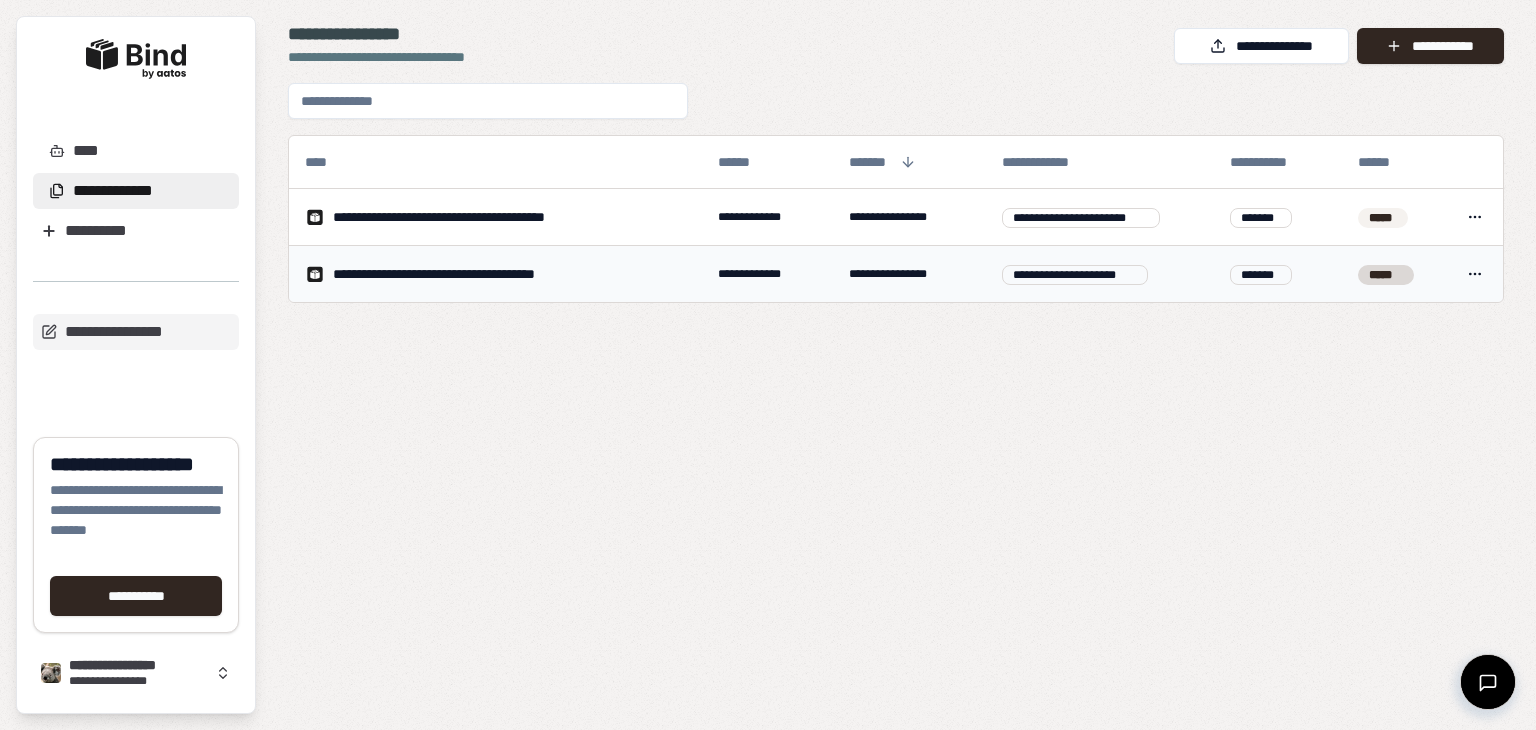 click on "**********" at bounding box center (768, 365) 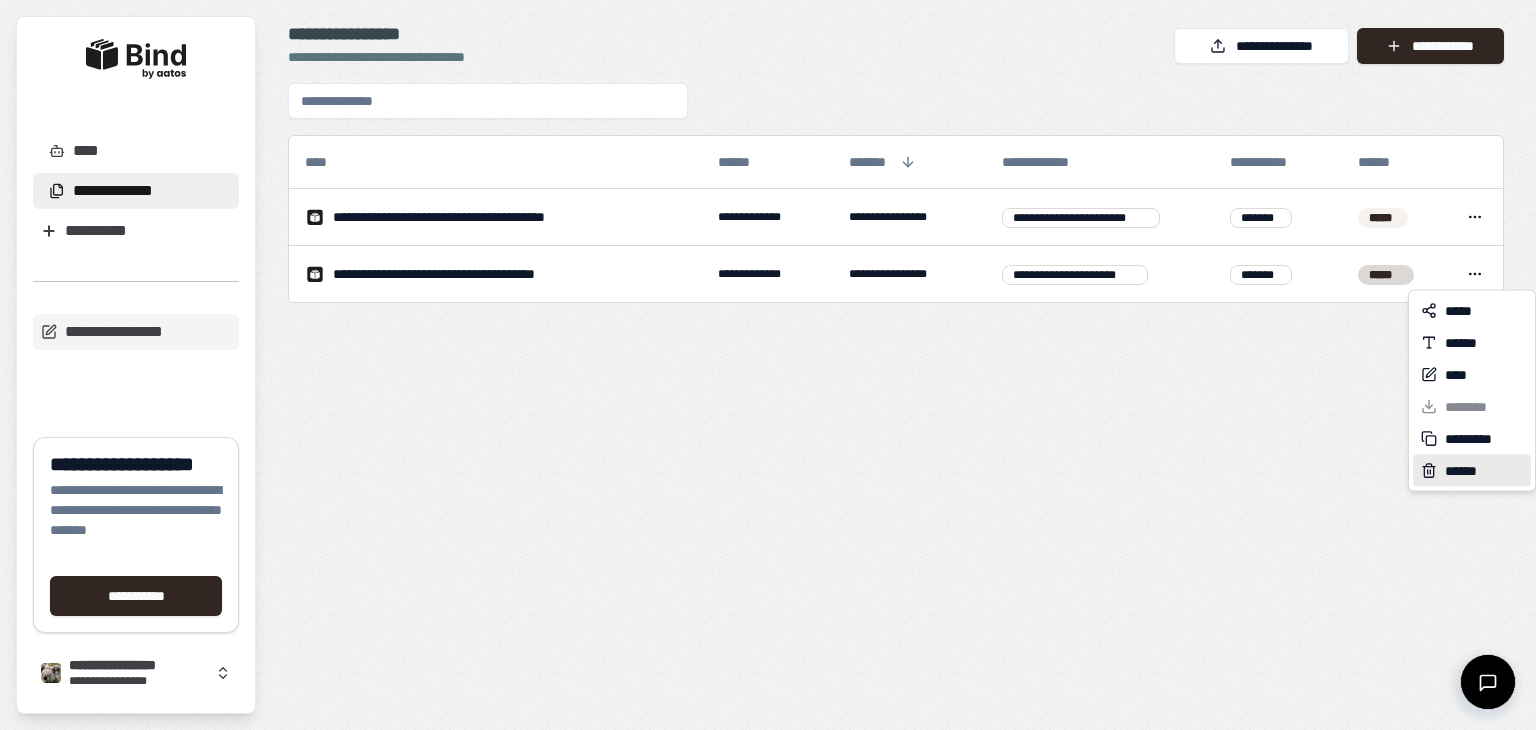 click on "******" at bounding box center (1465, 471) 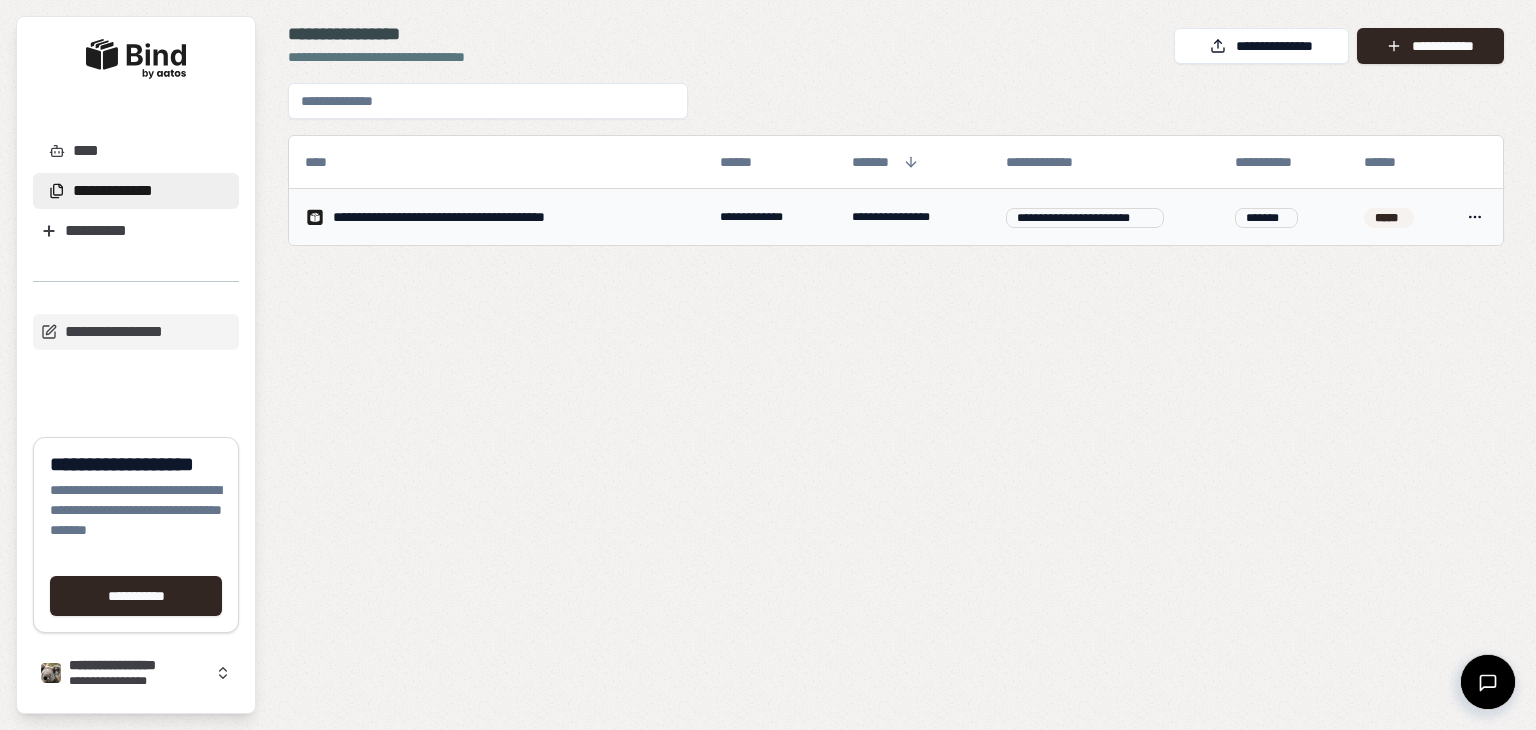 click on "**********" at bounding box center (475, 217) 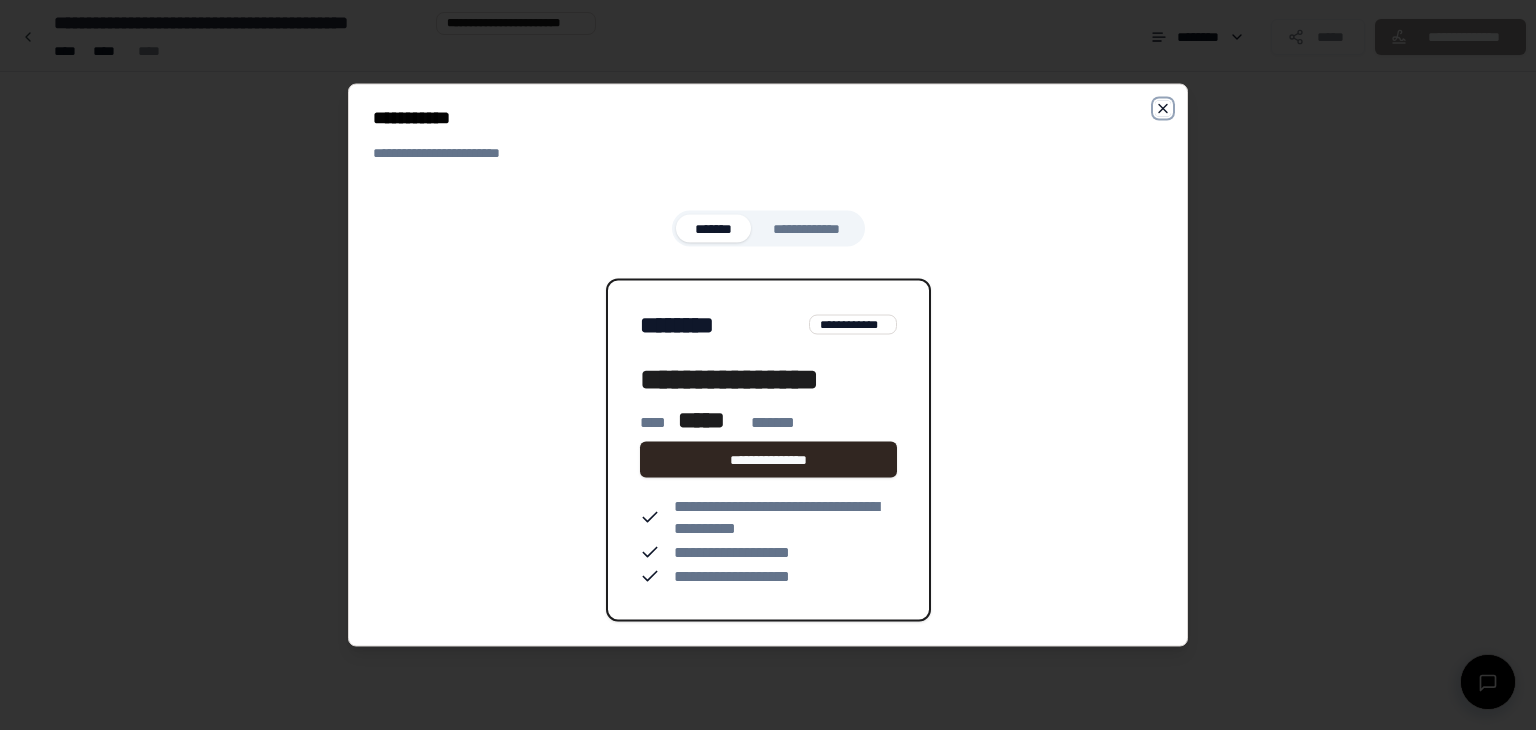 click 